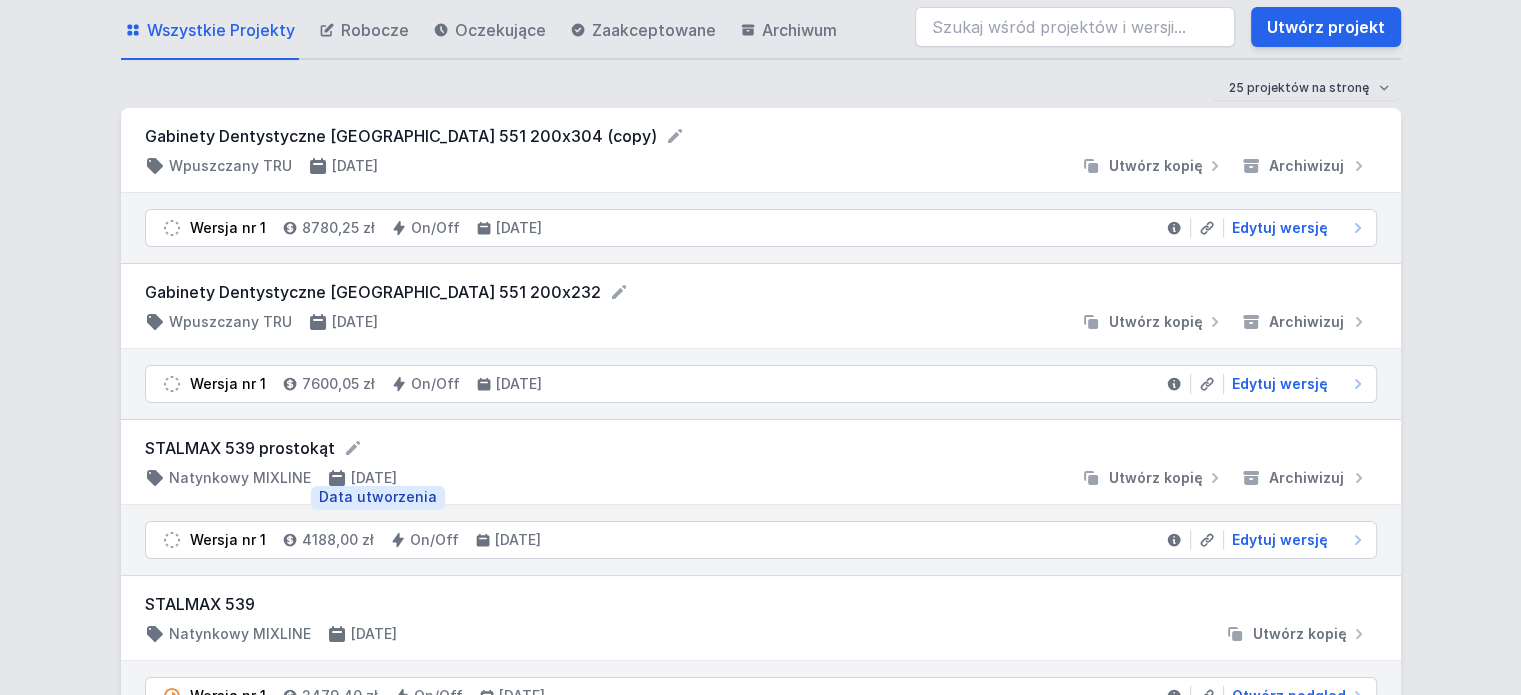 scroll, scrollTop: 200, scrollLeft: 0, axis: vertical 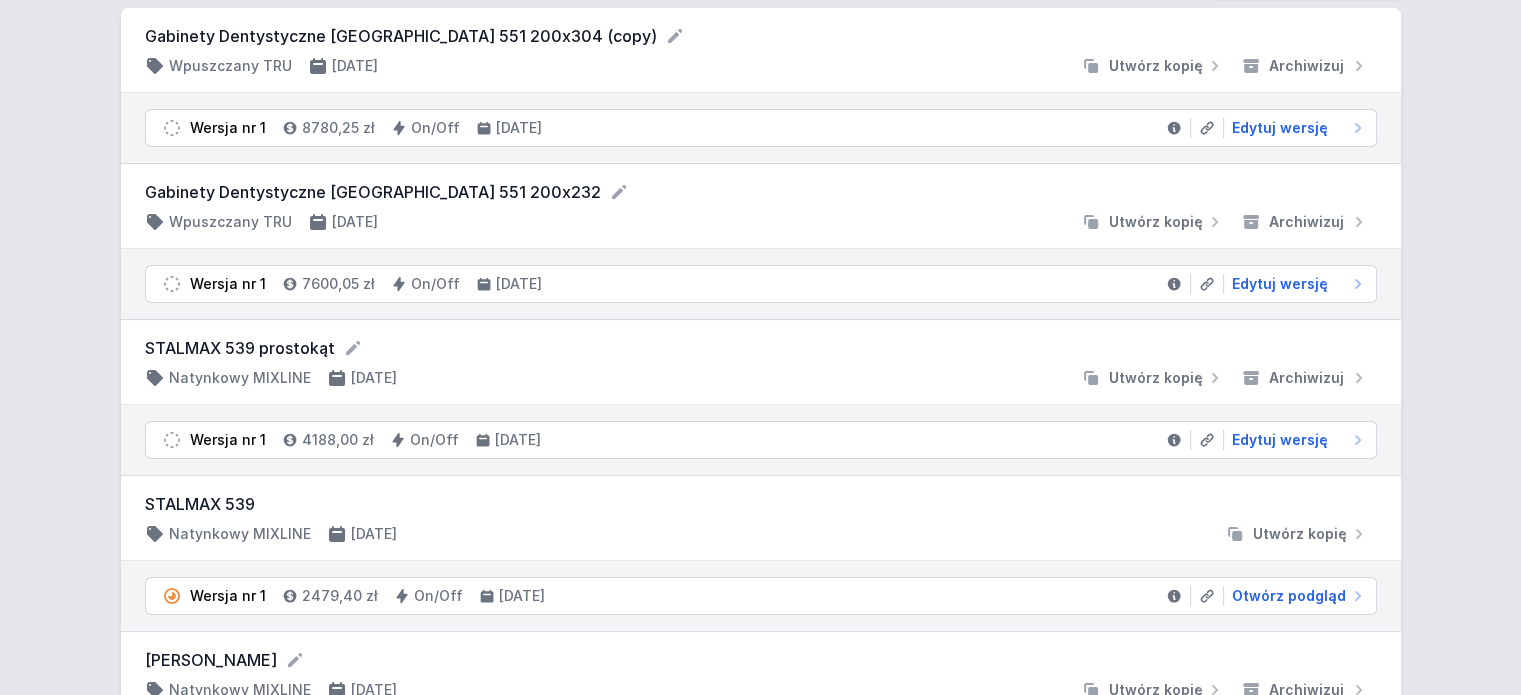 click on "STALMAX  539" at bounding box center (761, 504) 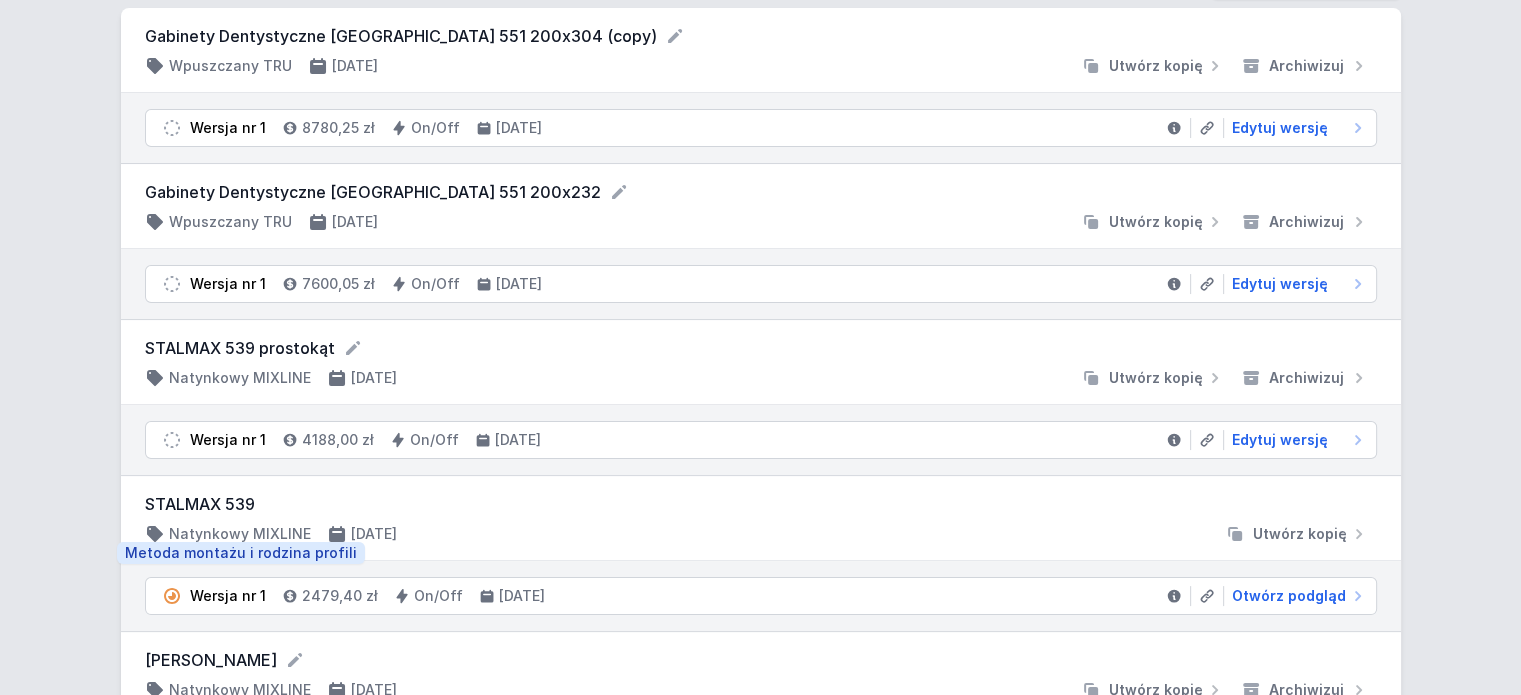click on "Natynkowy MIXLINE" at bounding box center [240, 534] 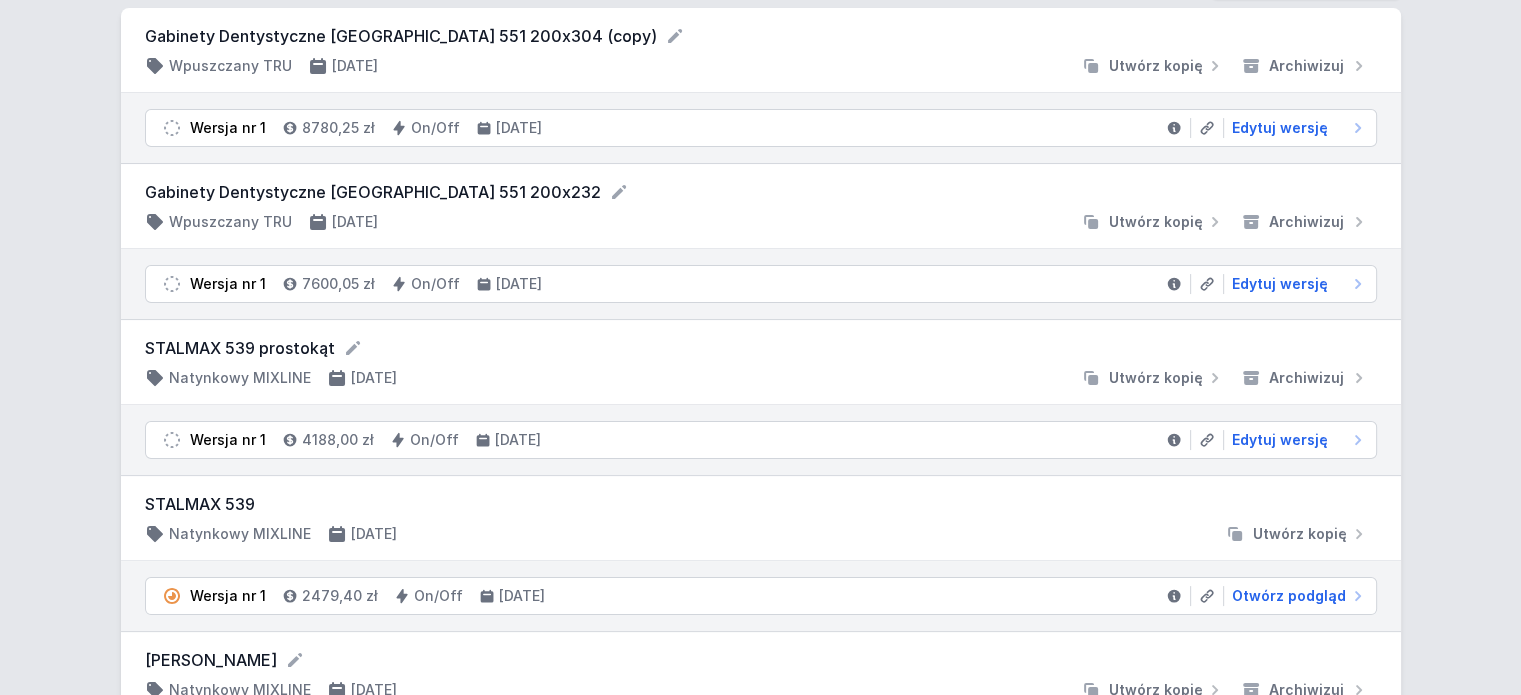 click on "STALMAX  539" at bounding box center [761, 504] 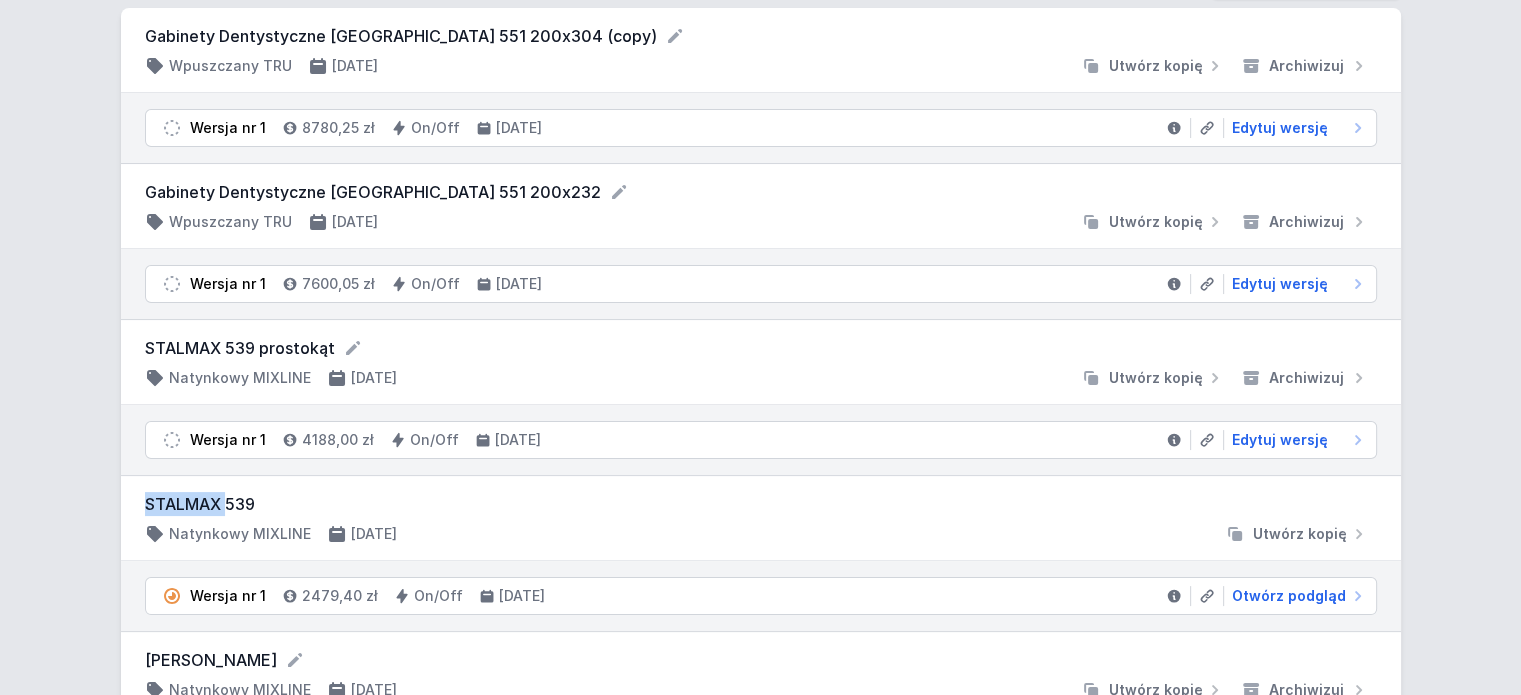 click on "STALMAX  539" at bounding box center [761, 504] 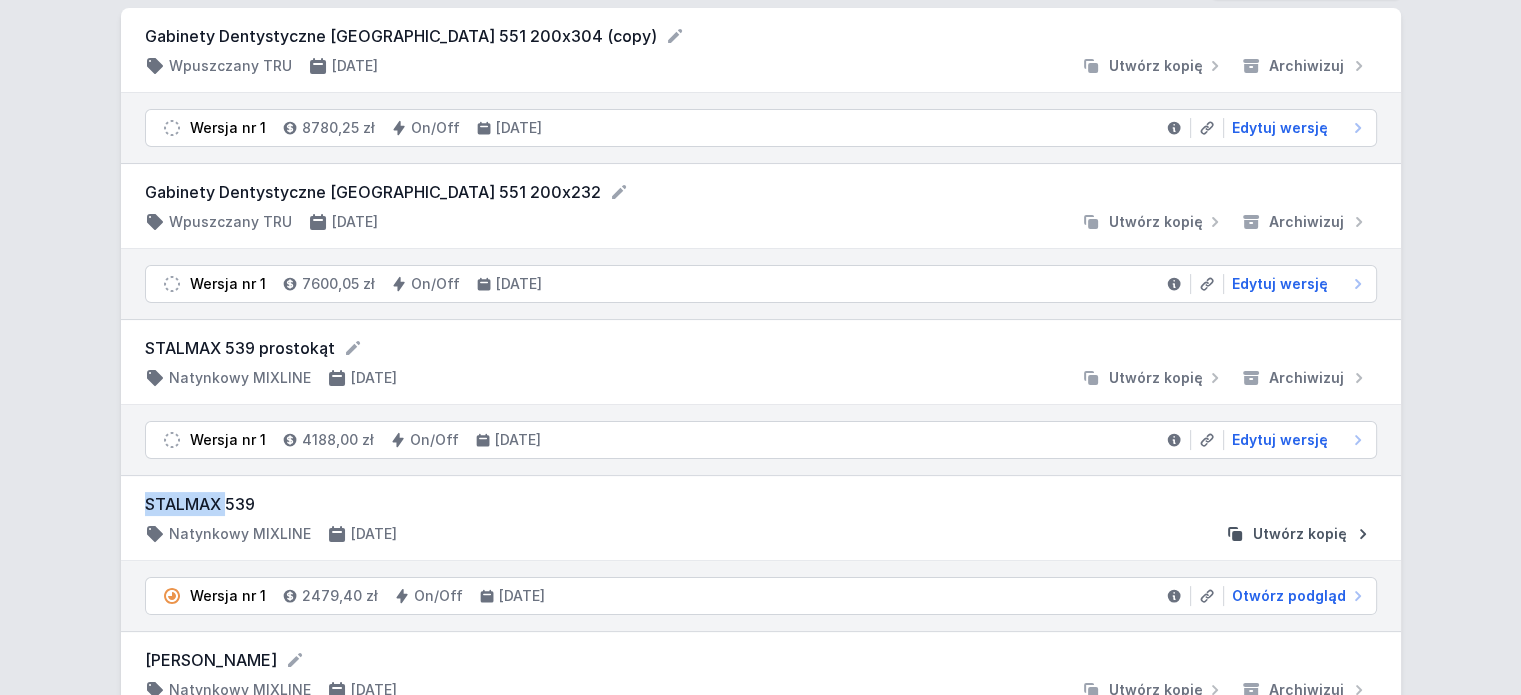 click on "Utwórz kopię" at bounding box center (1300, 534) 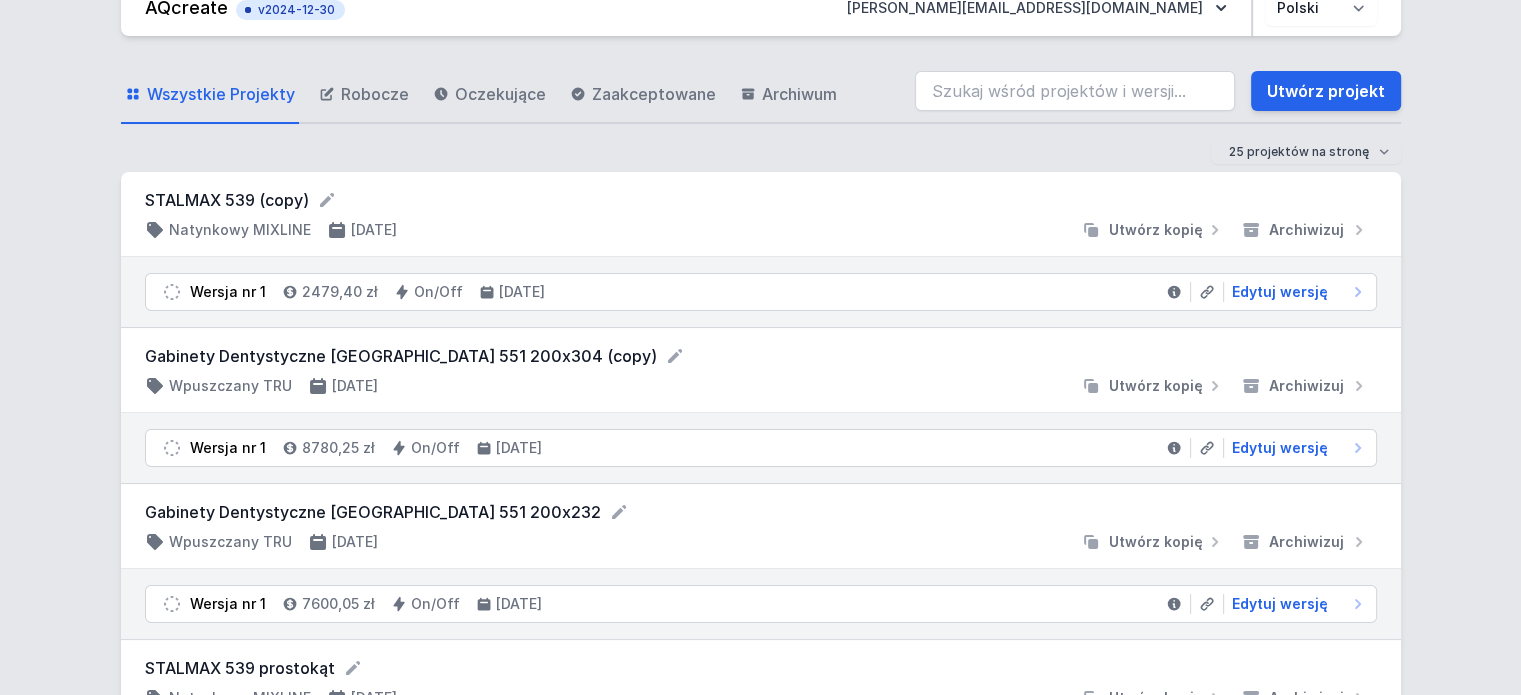 scroll, scrollTop: 0, scrollLeft: 0, axis: both 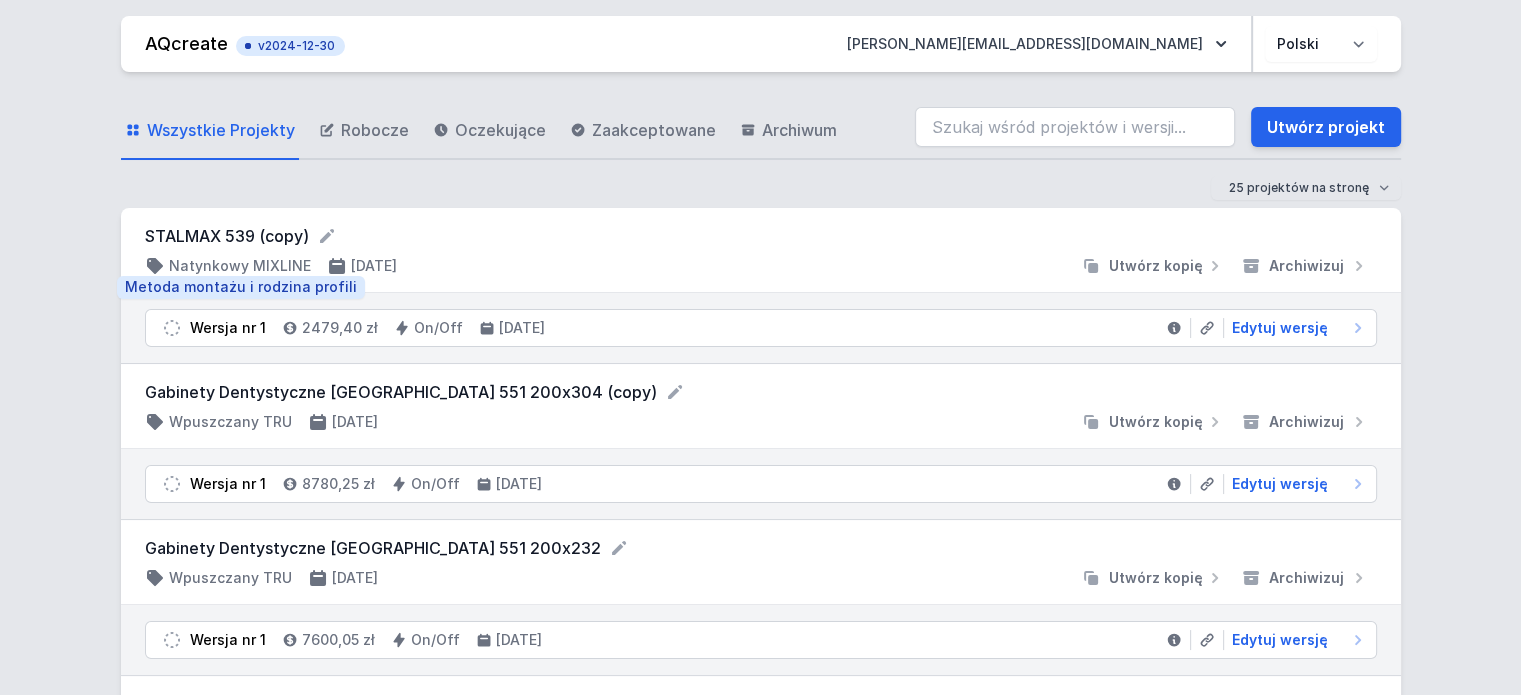 click on "Natynkowy MIXLINE" at bounding box center (240, 266) 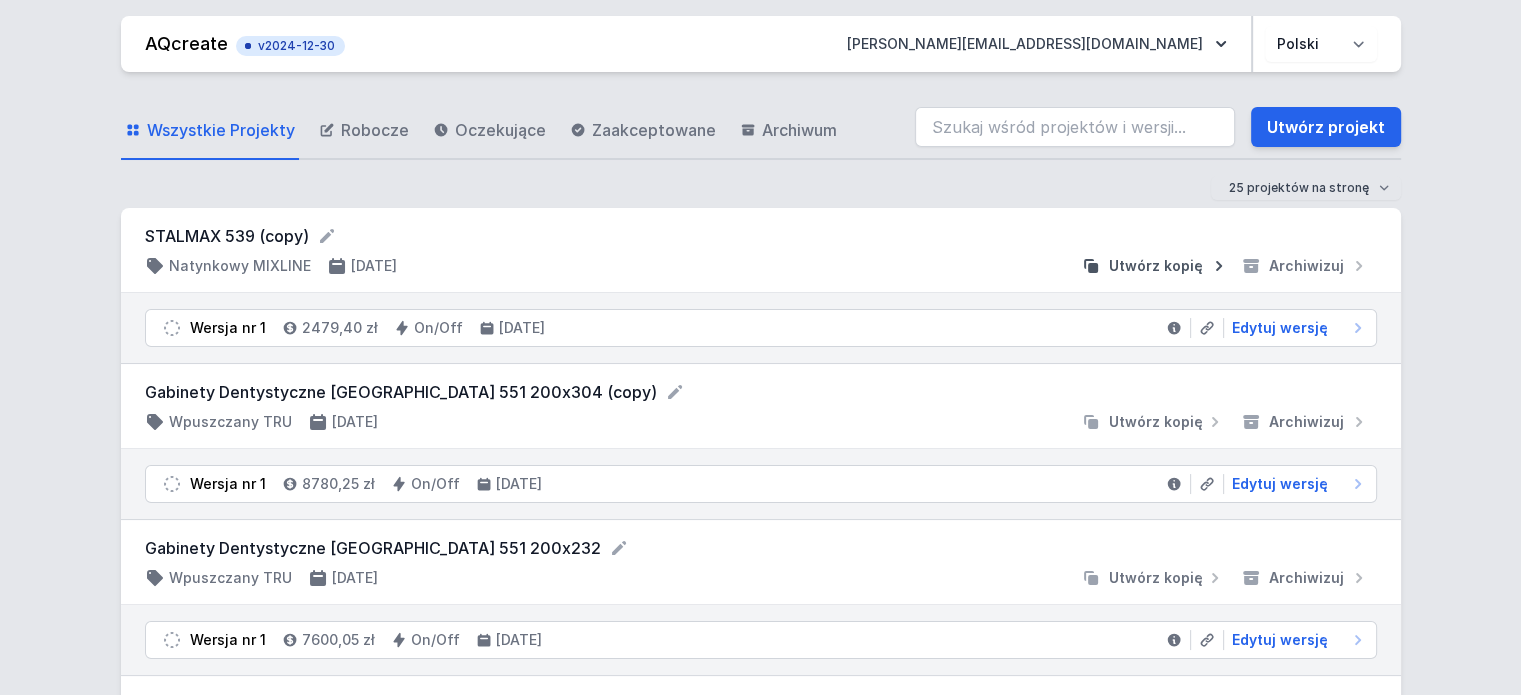click on "Utwórz kopię" at bounding box center (1156, 266) 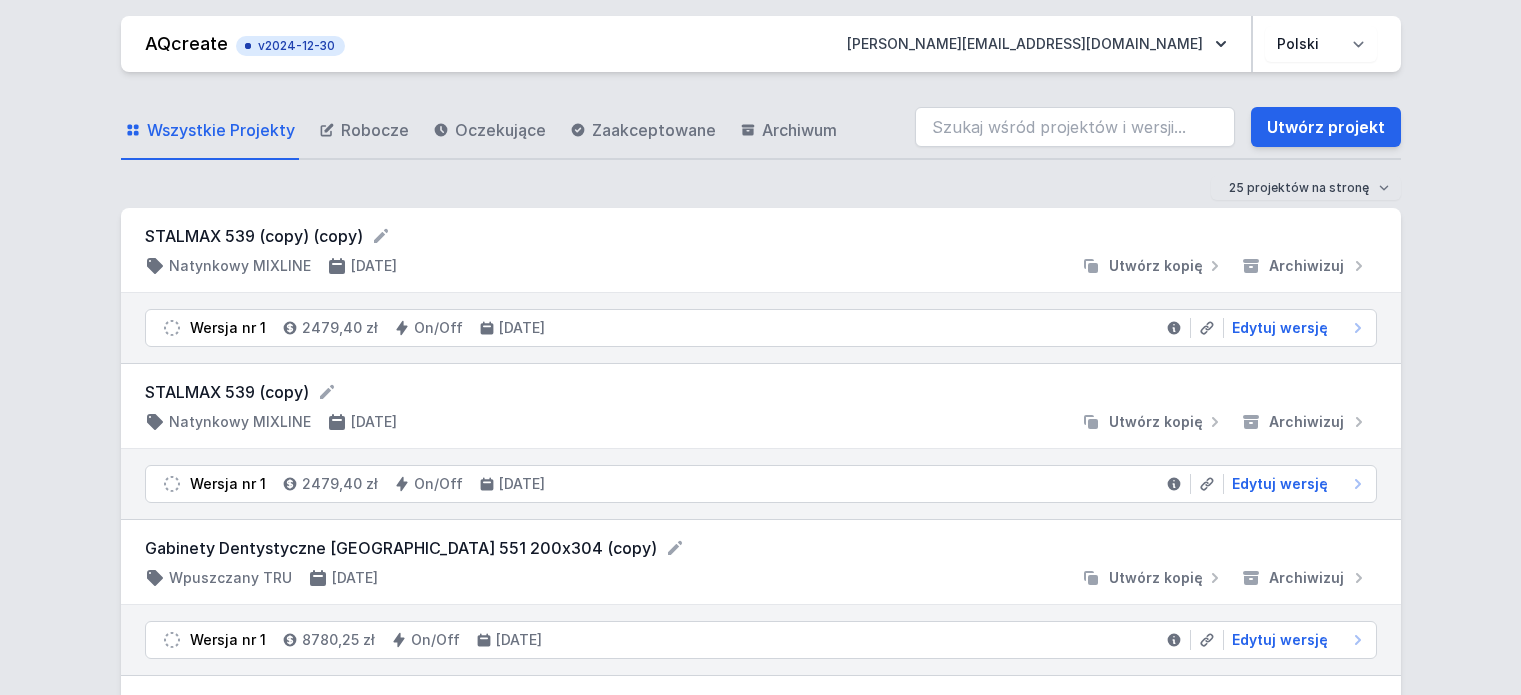 scroll, scrollTop: 0, scrollLeft: 0, axis: both 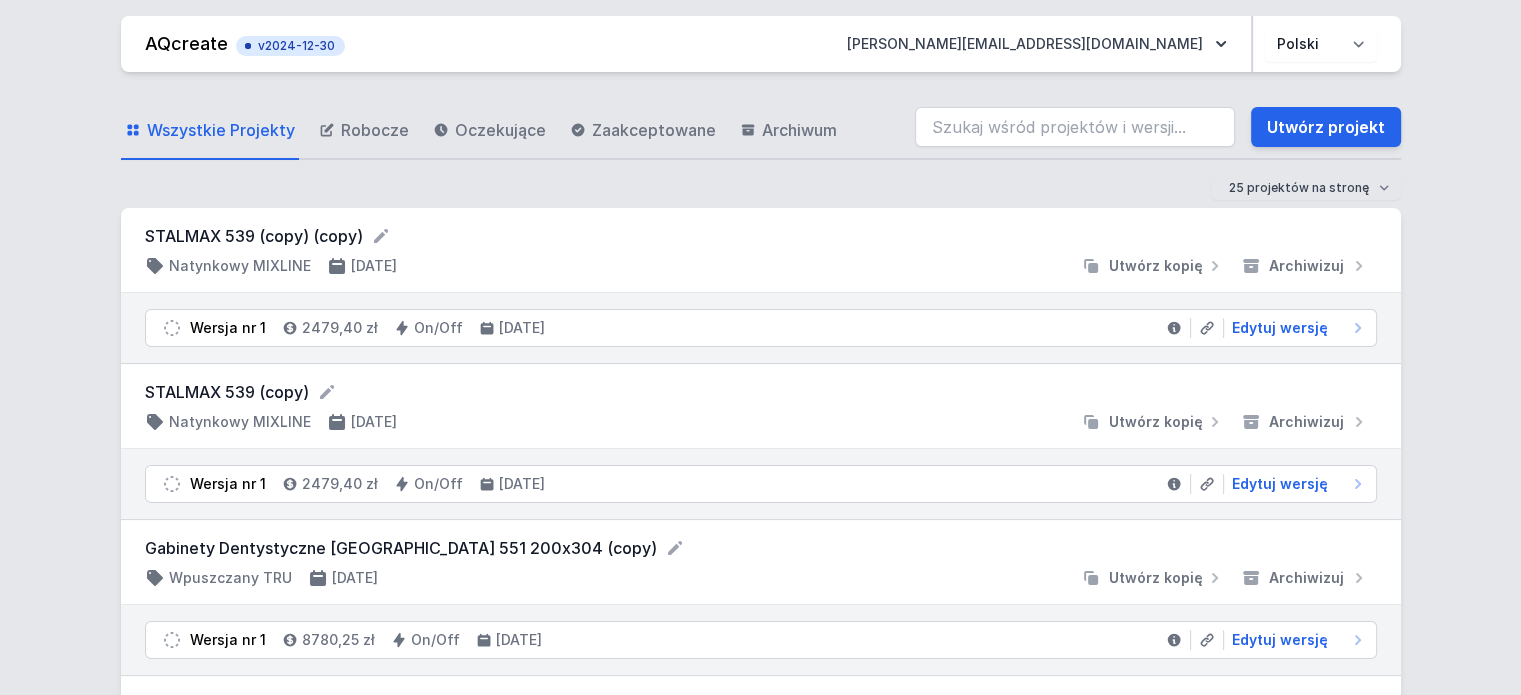 drag, startPoint x: 988, startPoint y: 329, endPoint x: 814, endPoint y: 194, distance: 220.22943 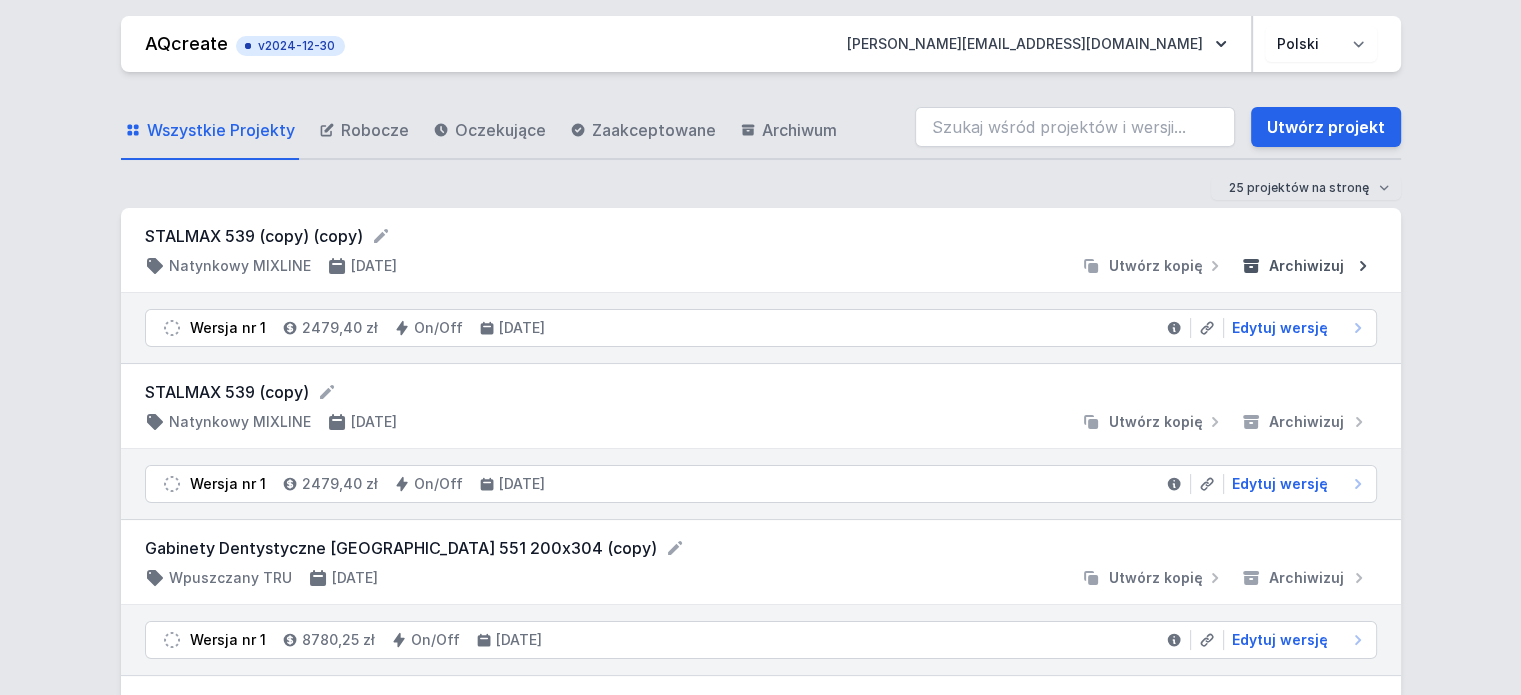 click 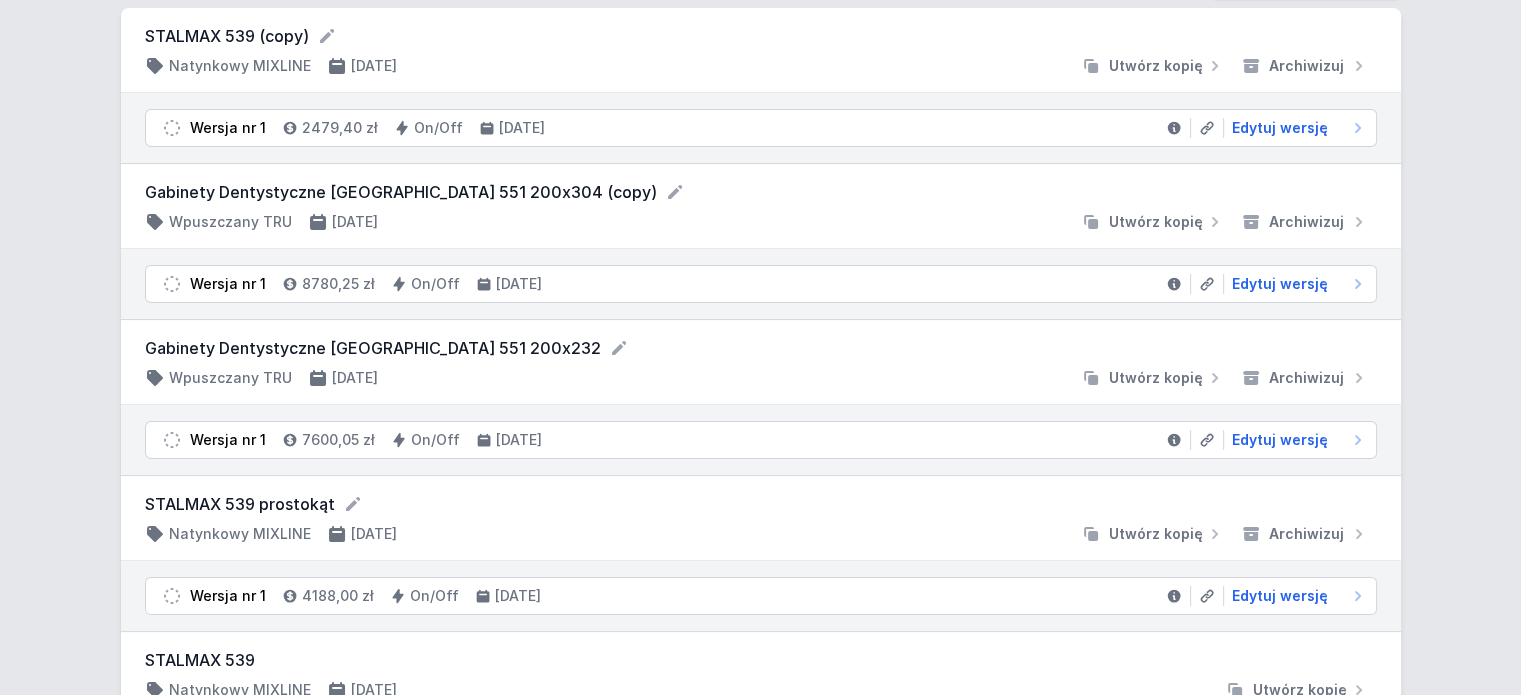 scroll, scrollTop: 300, scrollLeft: 0, axis: vertical 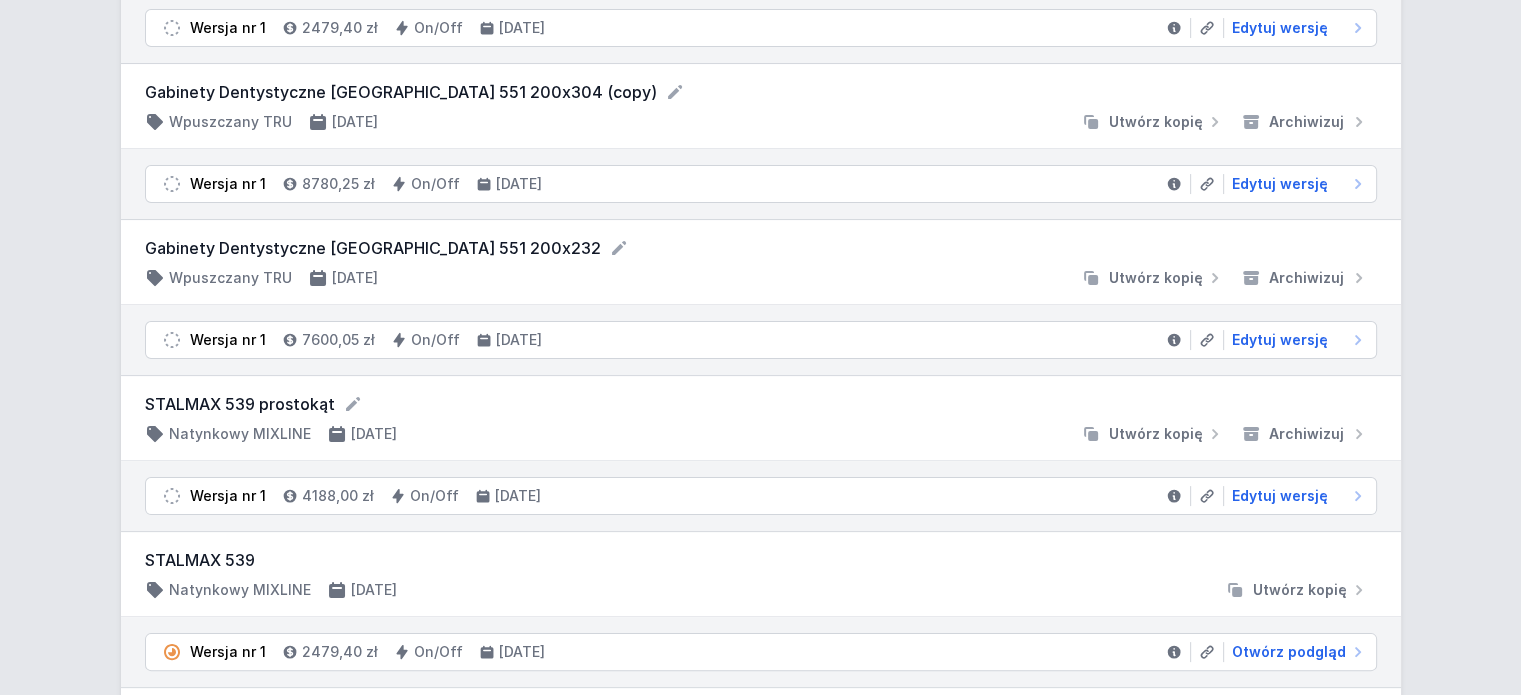 click on "STALMAX  539 Natynkowy MIXLINE [DATE] Utwórz kopię" at bounding box center (761, 574) 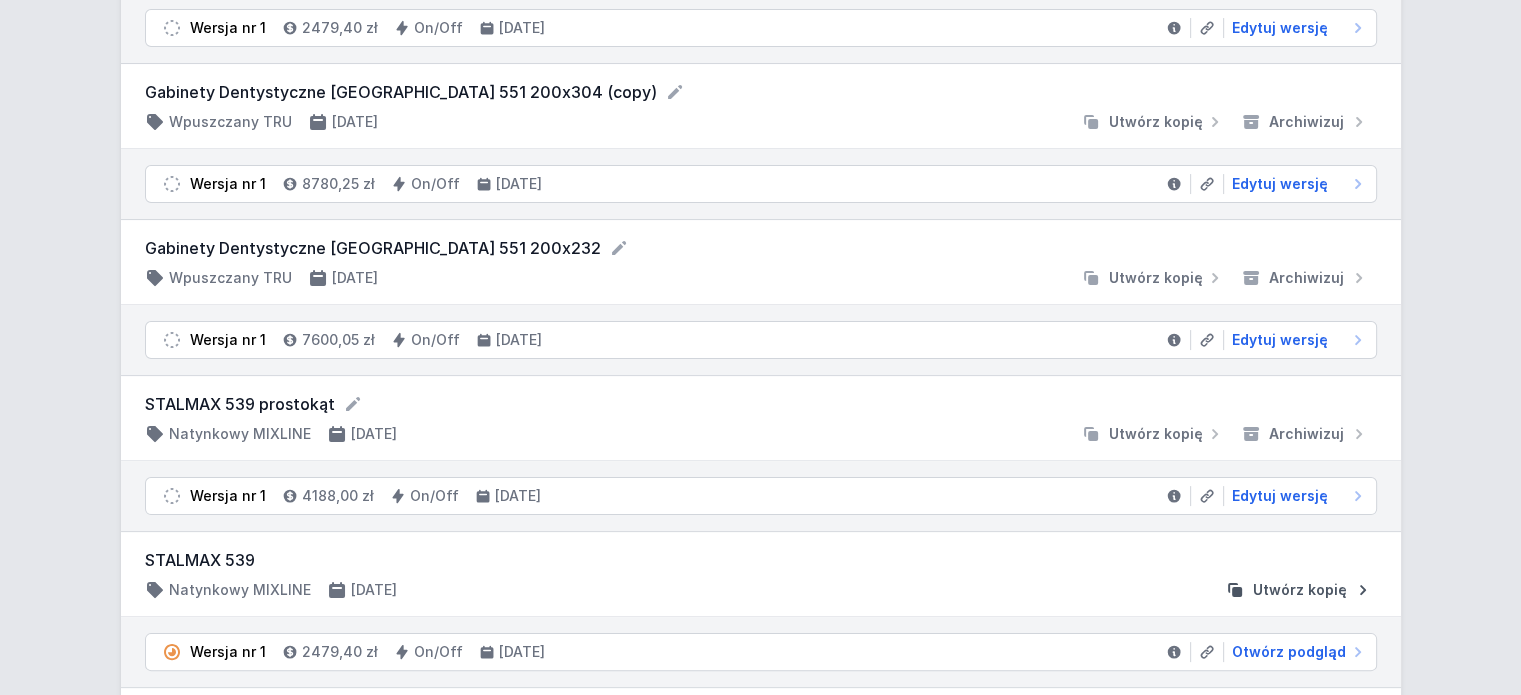 scroll, scrollTop: 0, scrollLeft: 0, axis: both 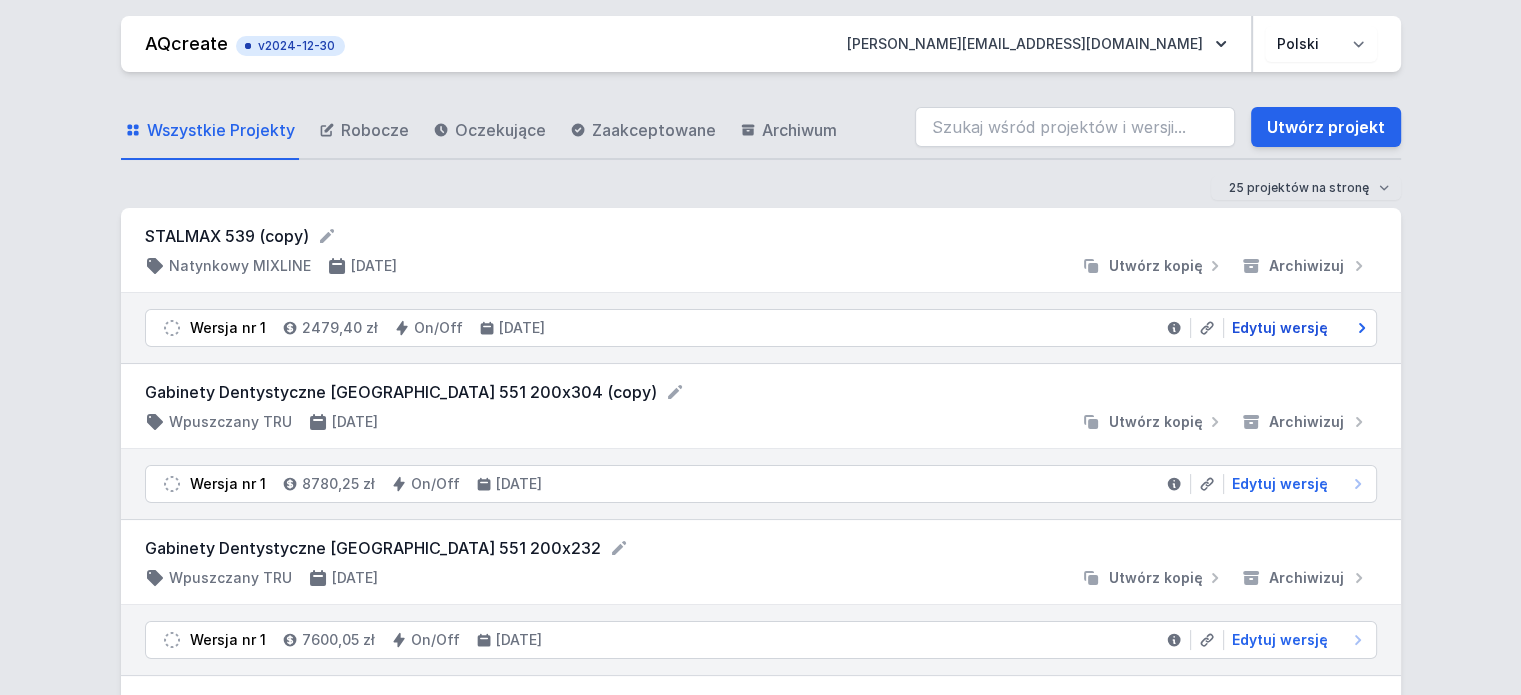 click on "Edytuj wersję" at bounding box center (1280, 328) 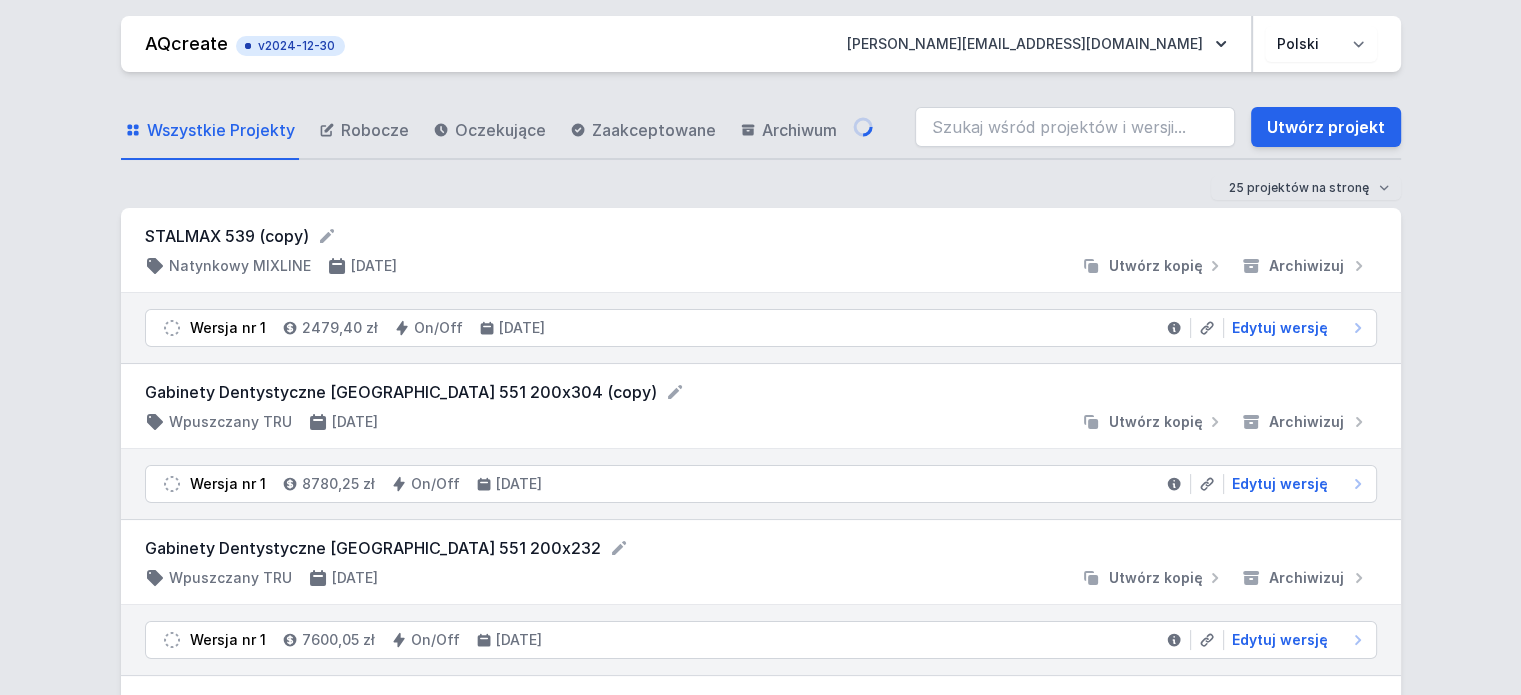 select on "2" 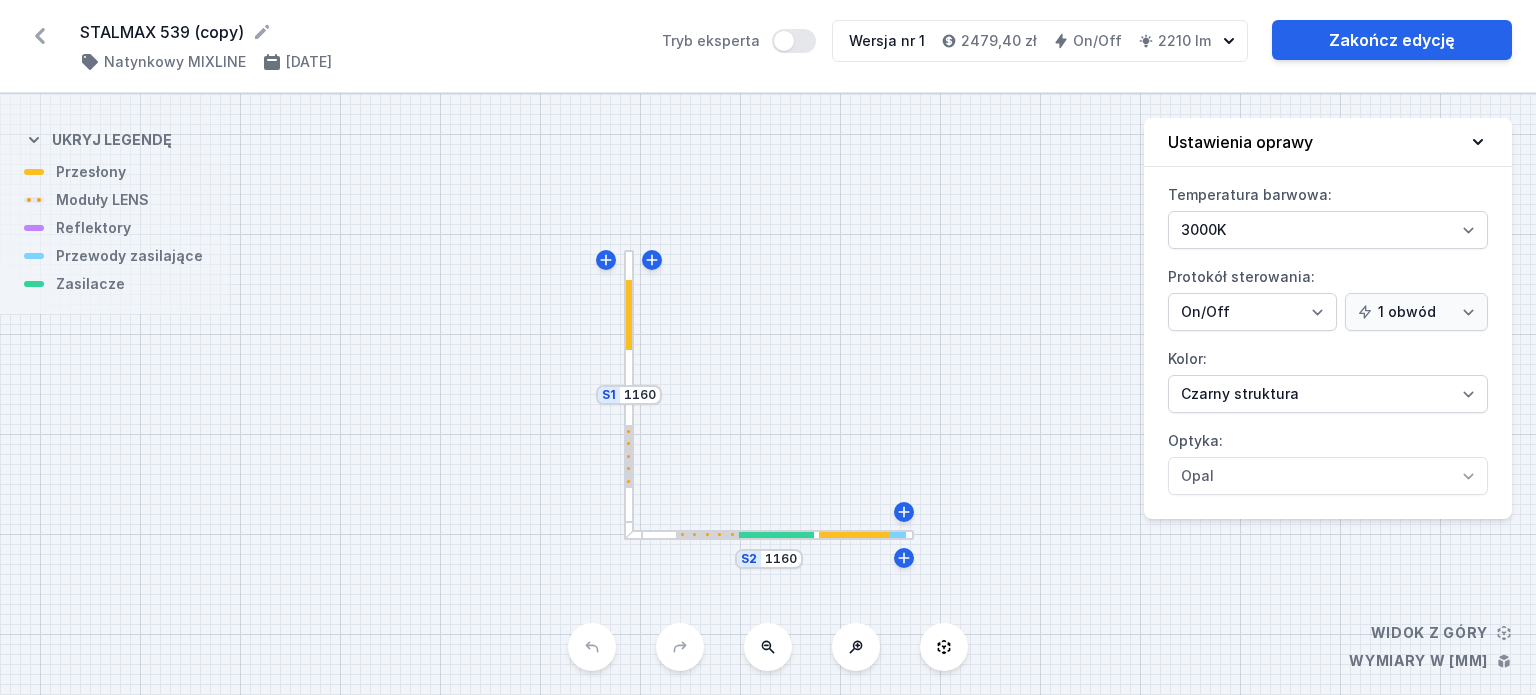 click at bounding box center [776, 535] 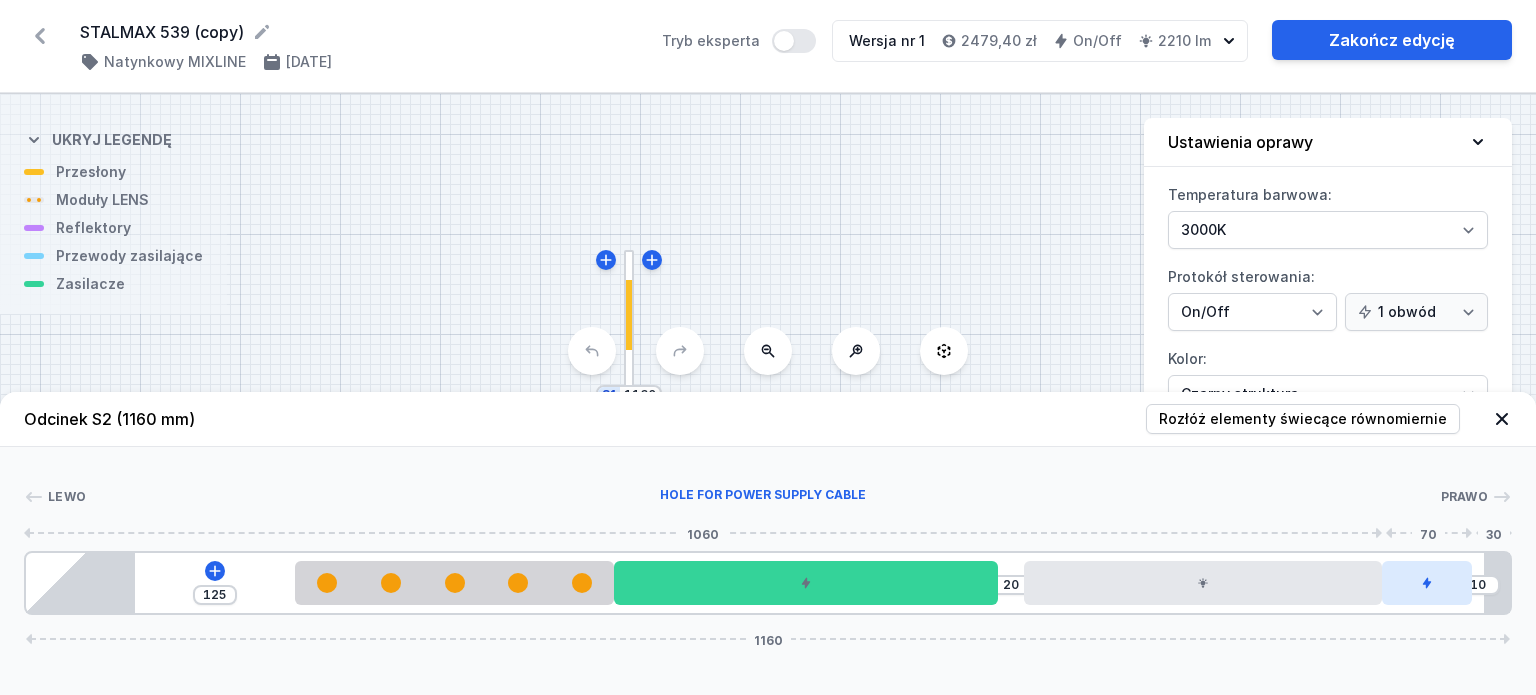 click at bounding box center [1427, 583] 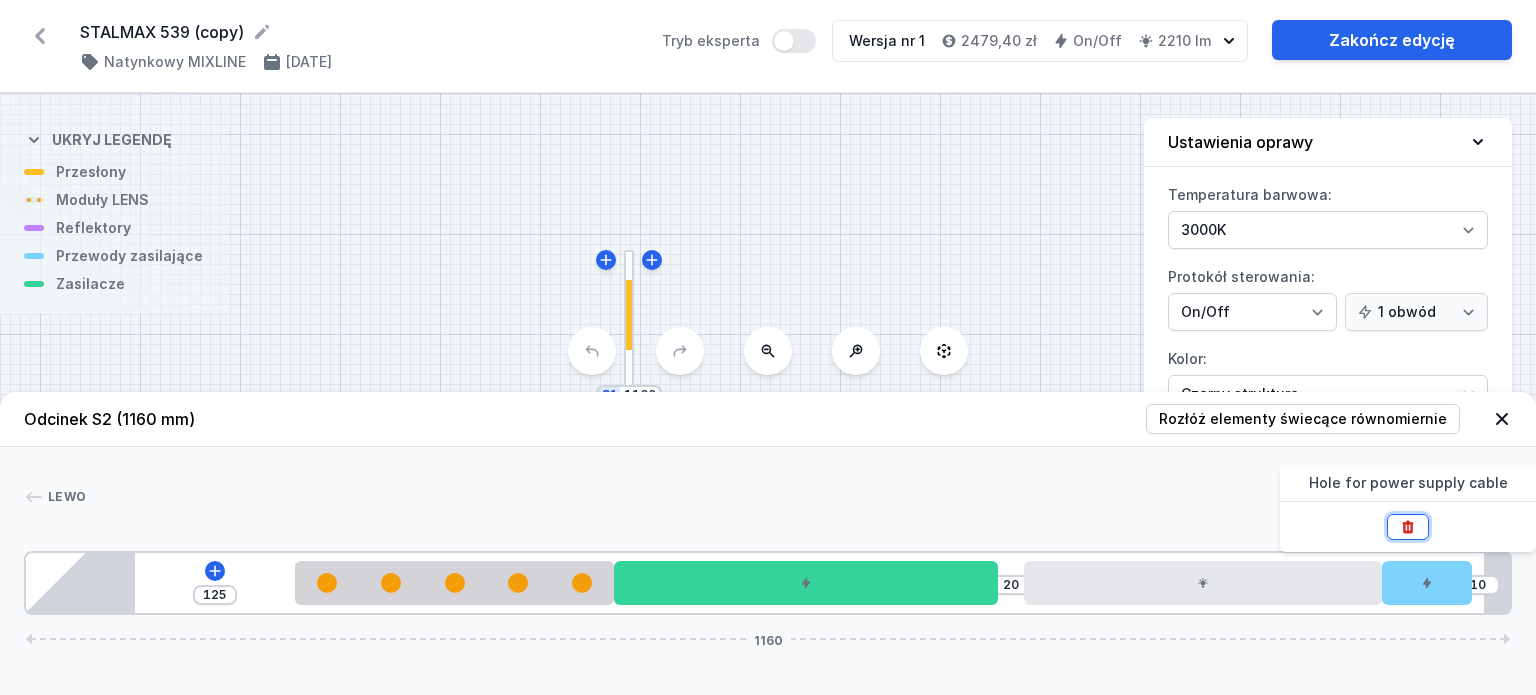 click at bounding box center (1408, 527) 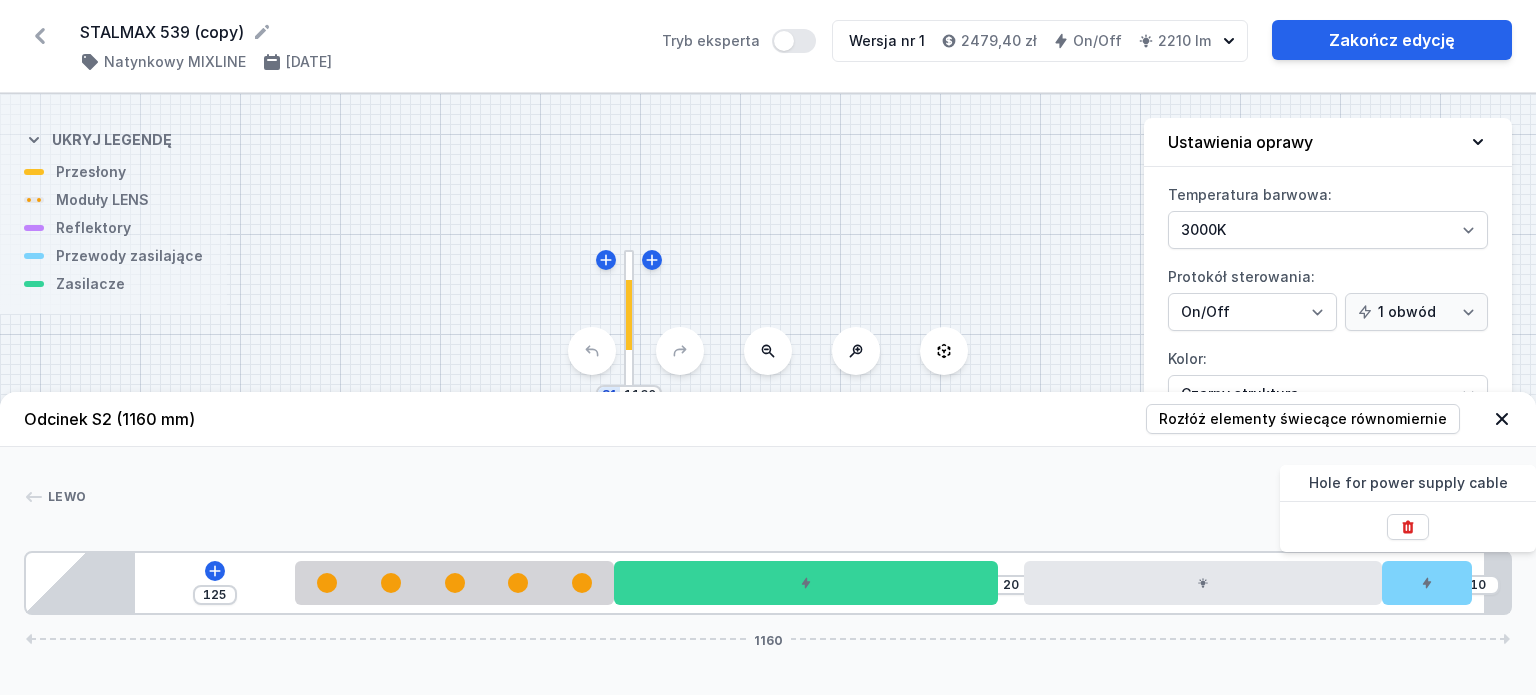 type on "80" 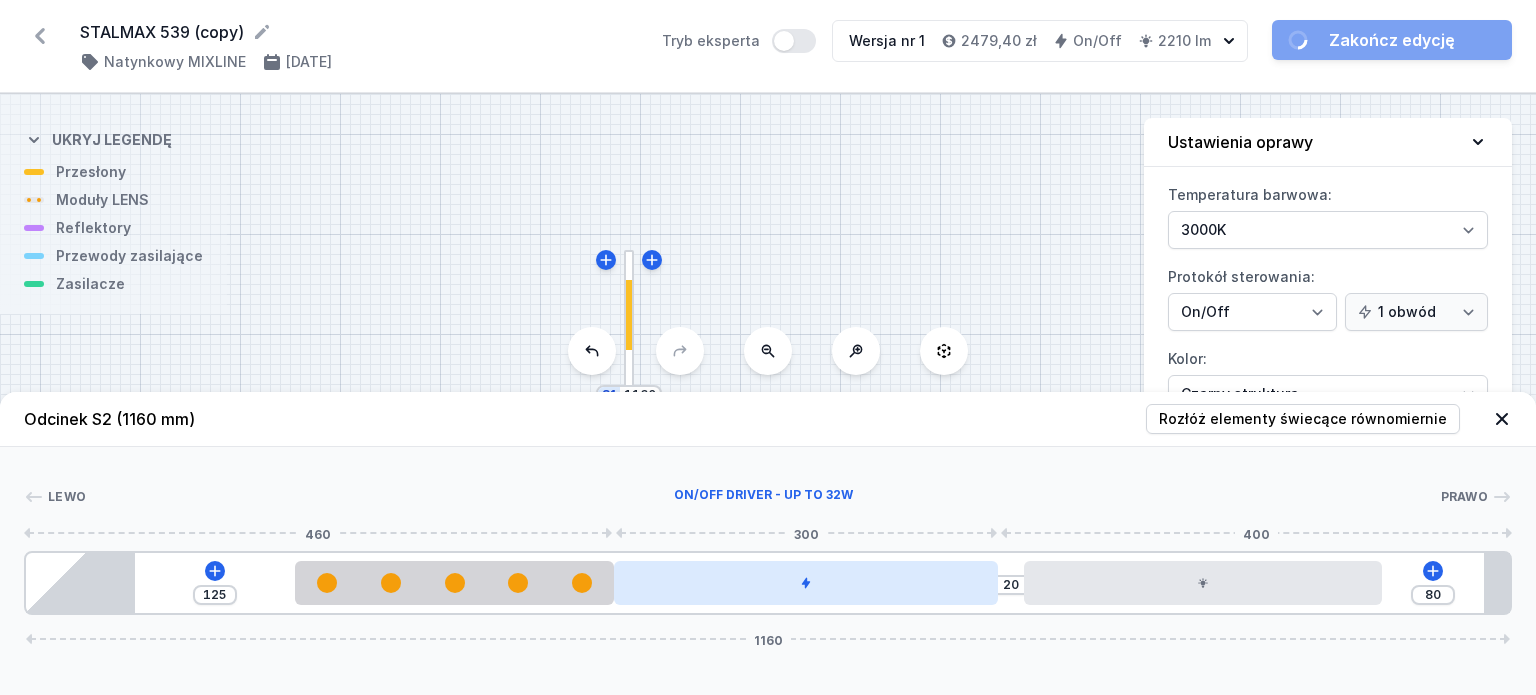 click at bounding box center (806, 583) 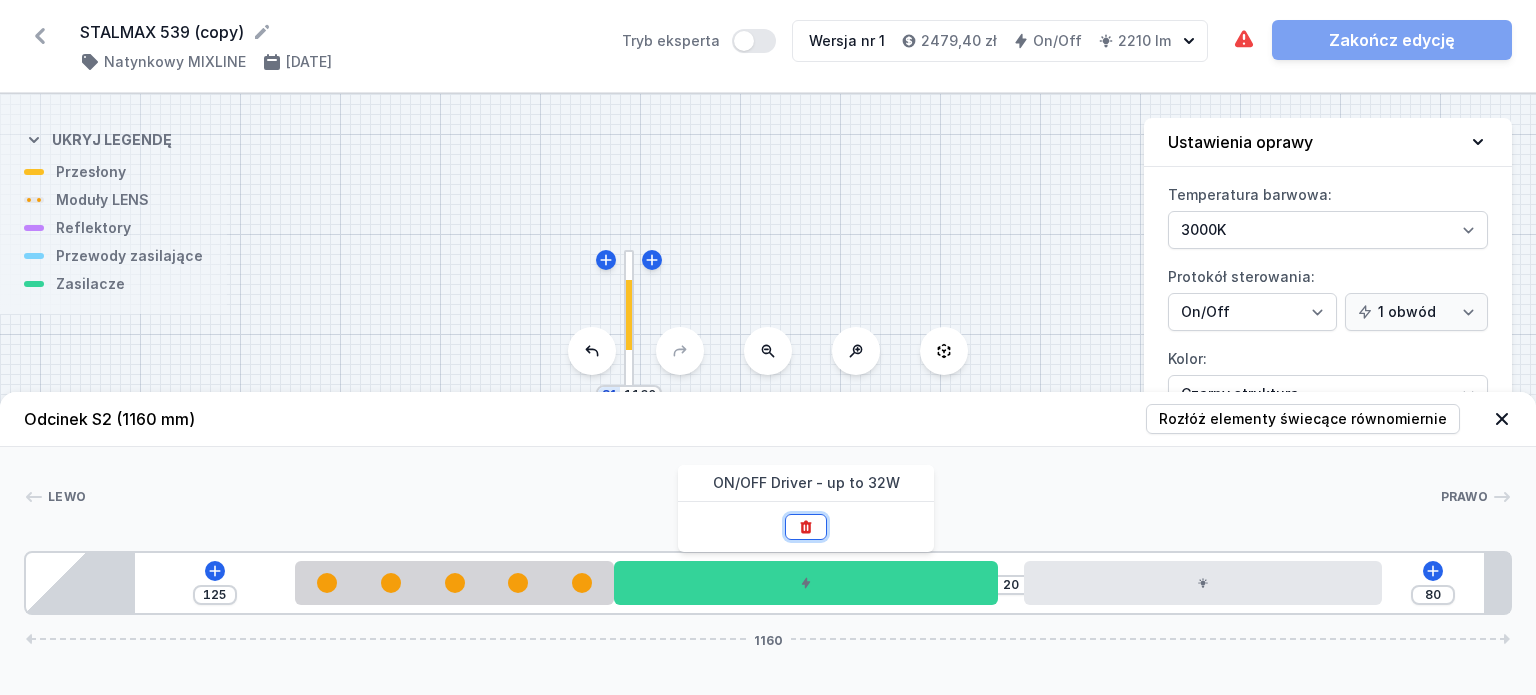 click 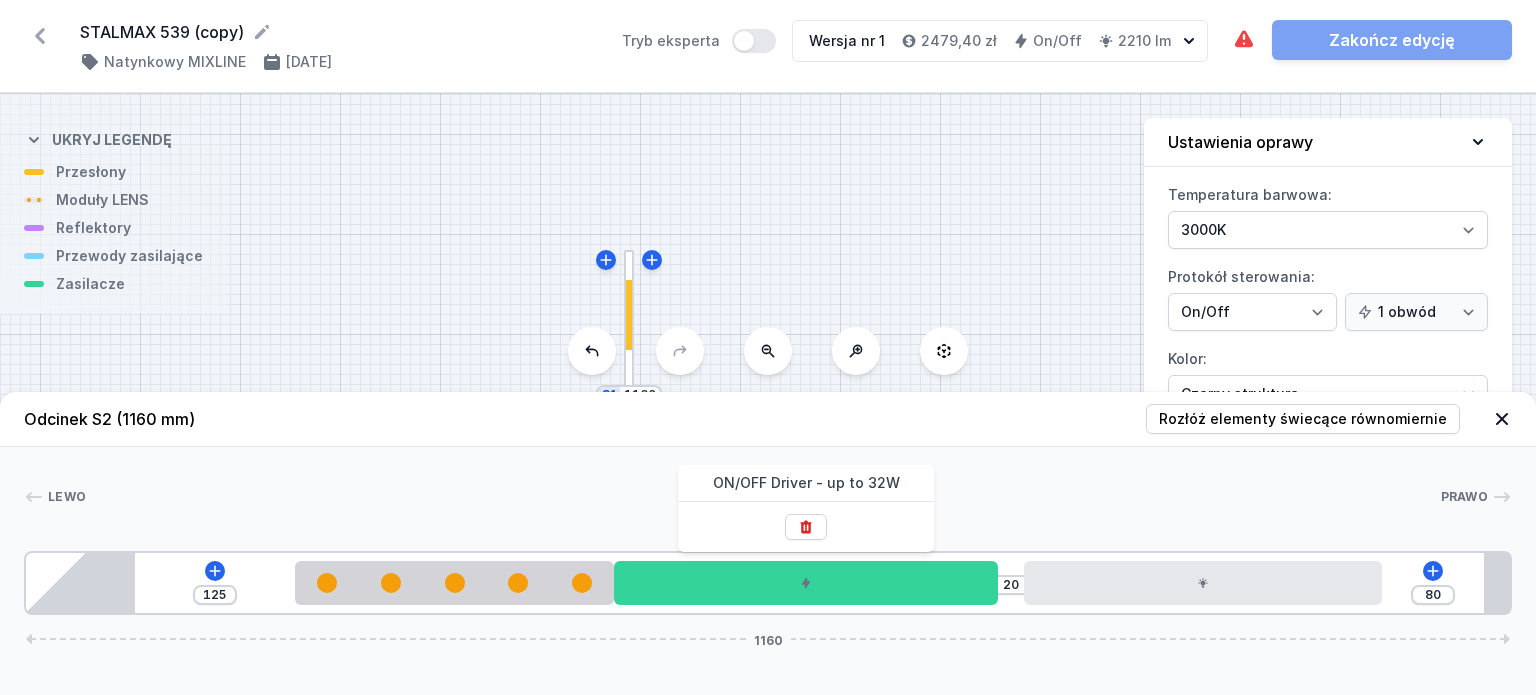 type on "320" 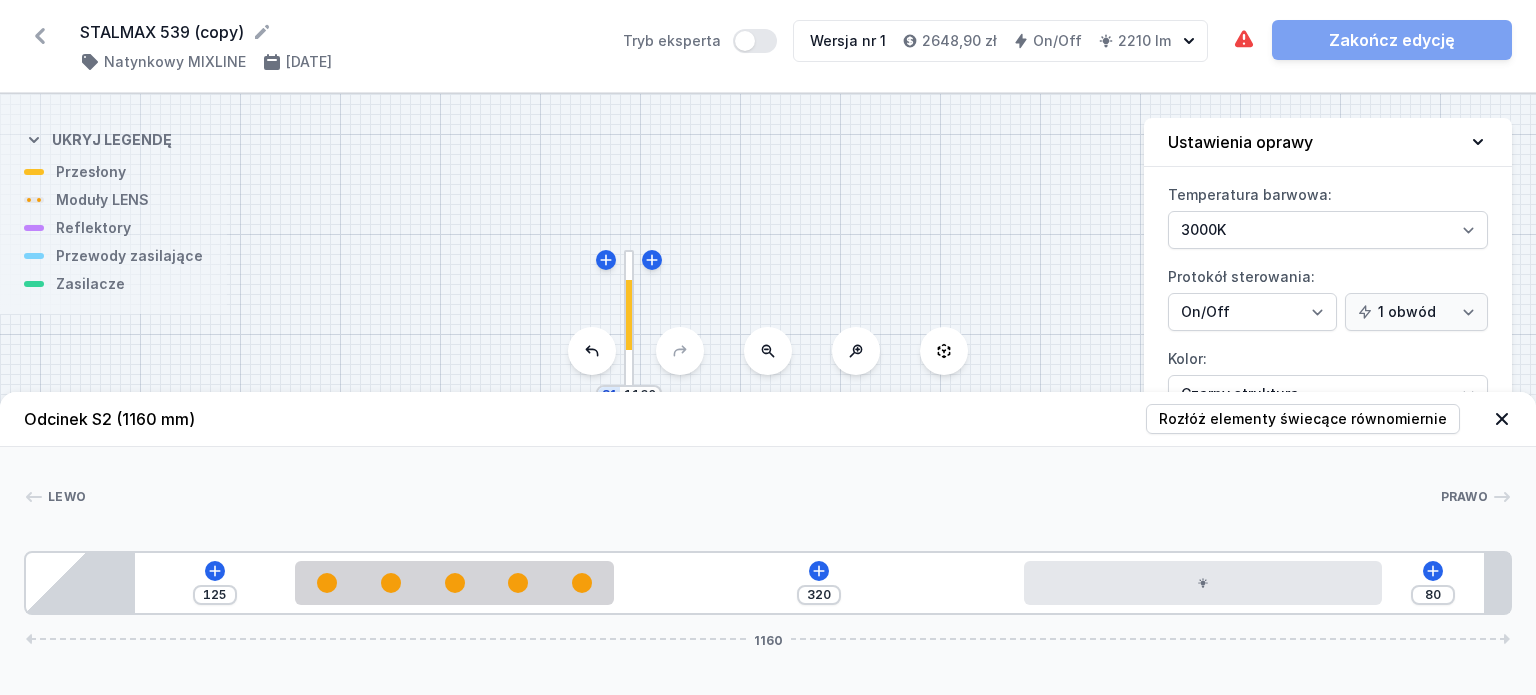 click 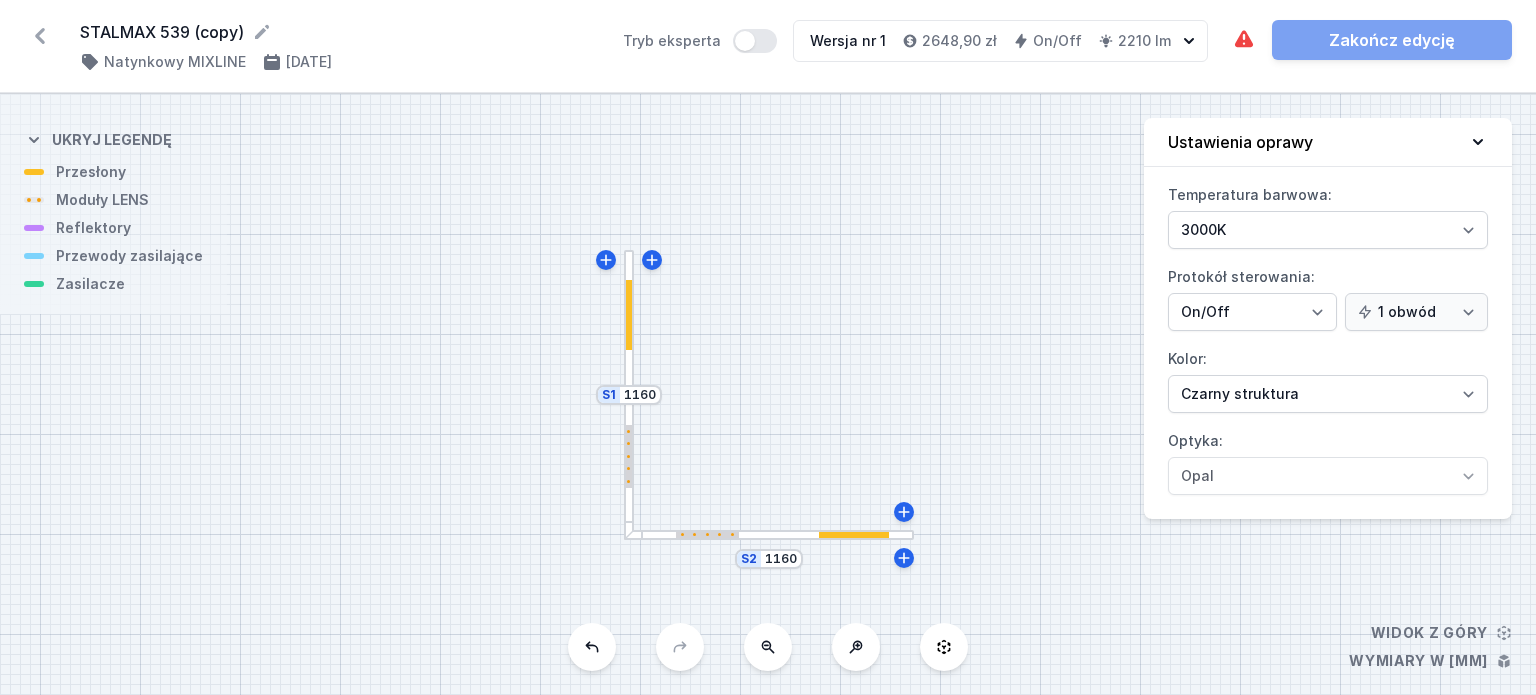click at bounding box center [629, 395] 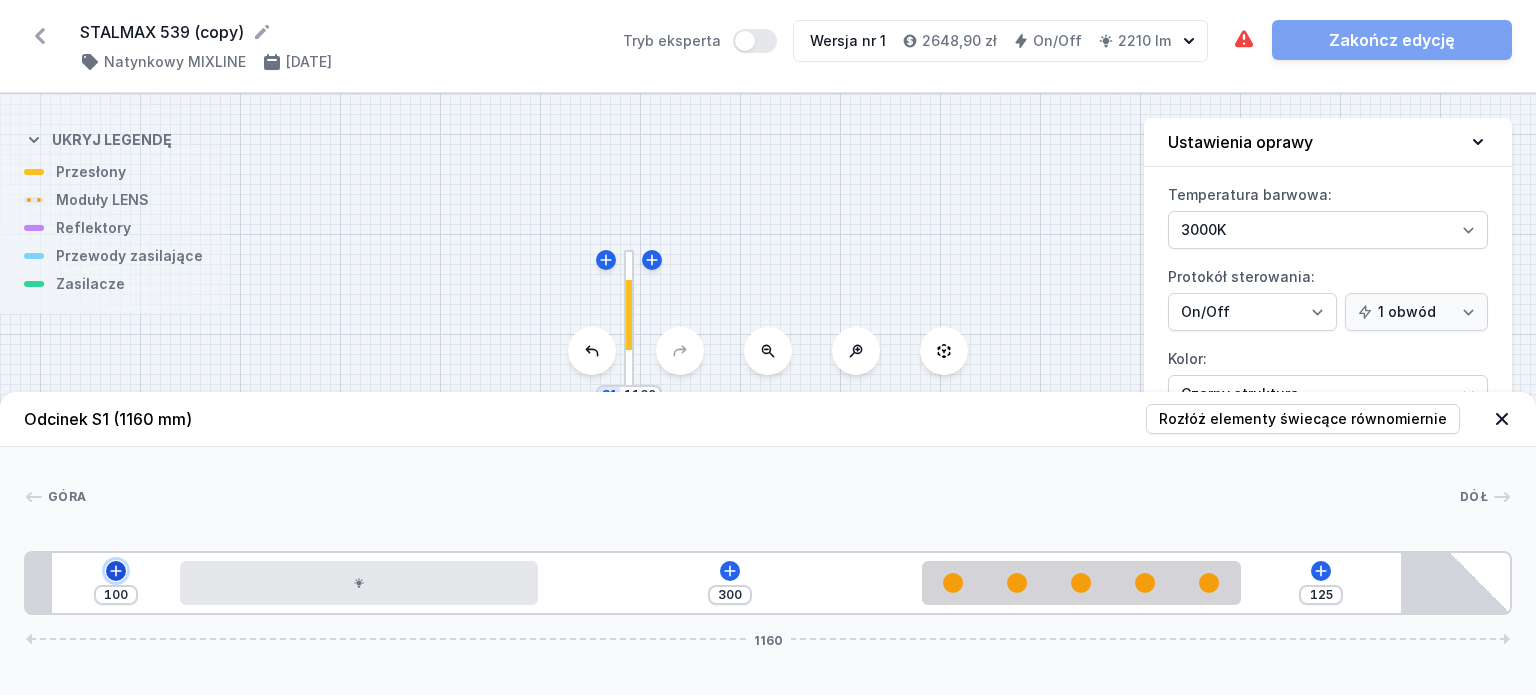click 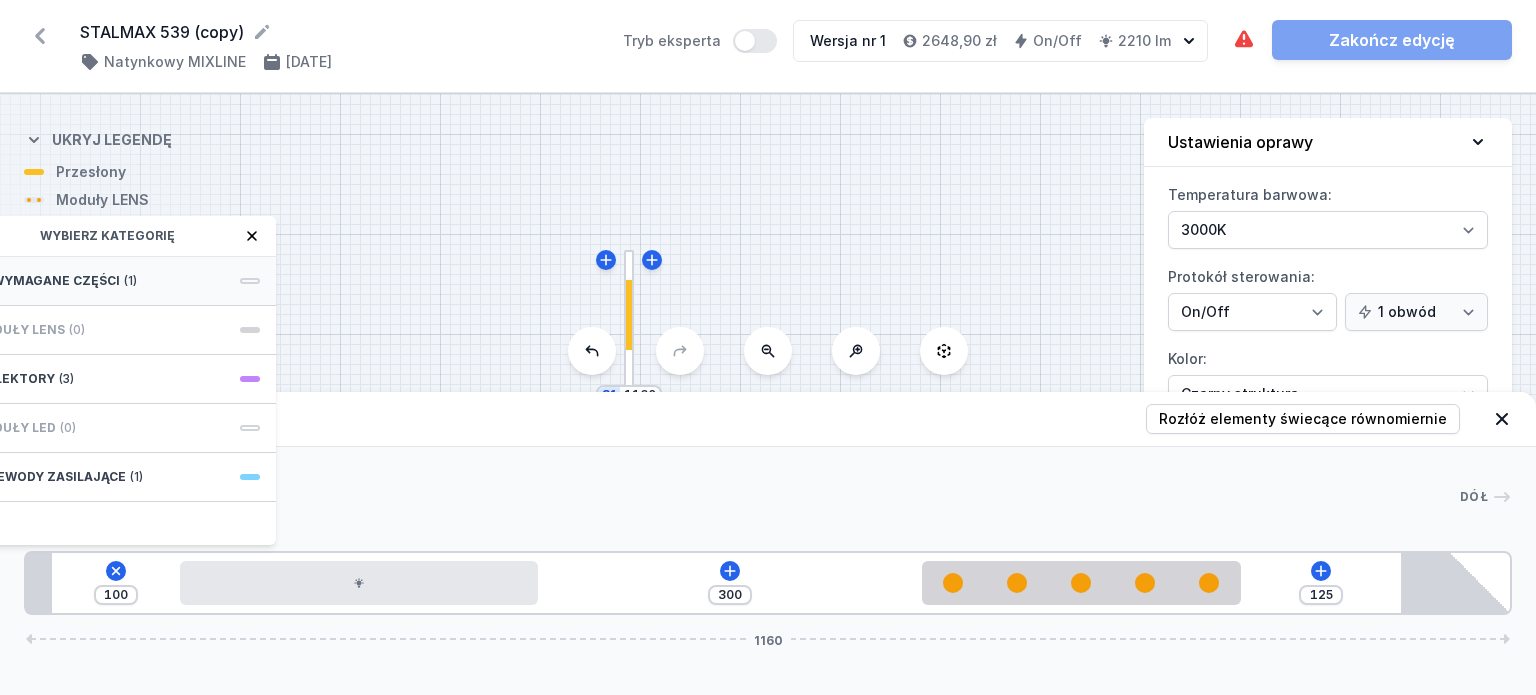 click on "Wymagane części (1)" at bounding box center (116, 281) 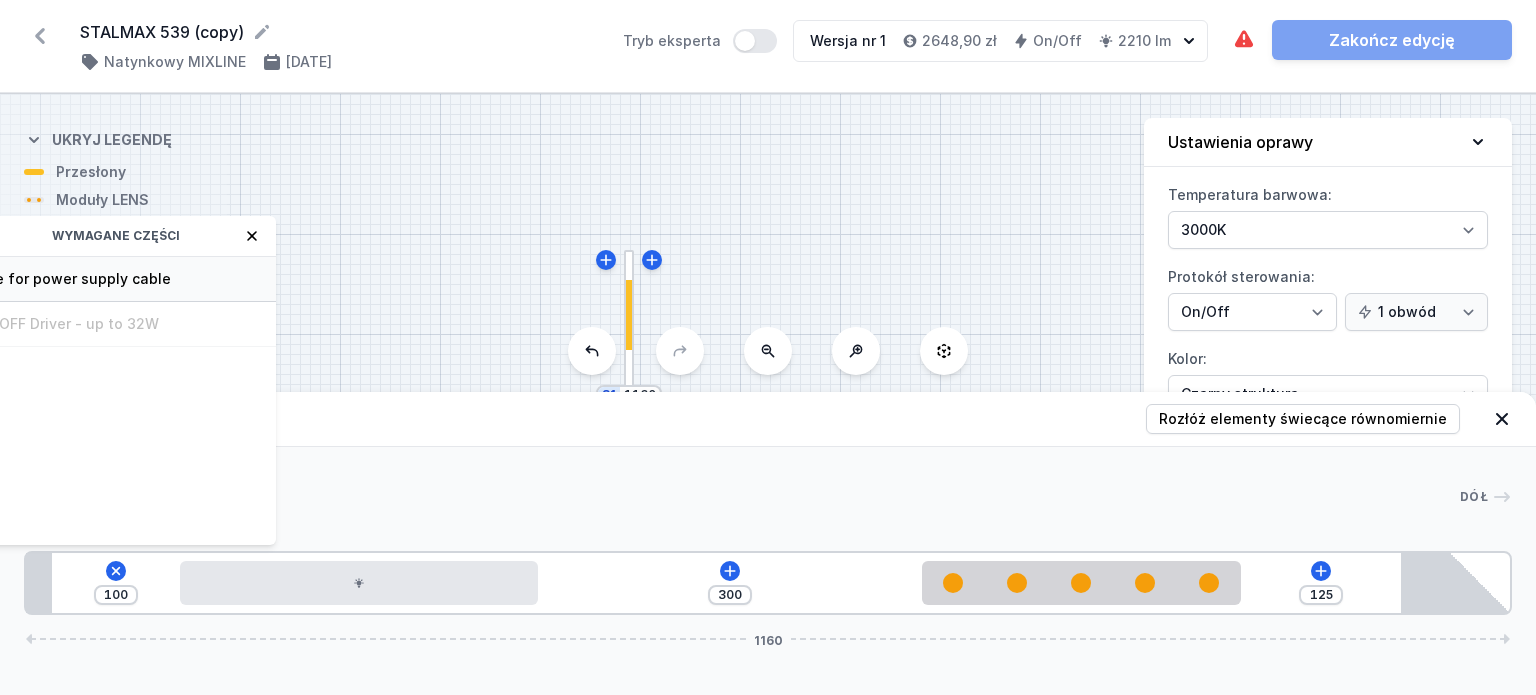 click on "Hole for power supply cable" at bounding box center [116, 279] 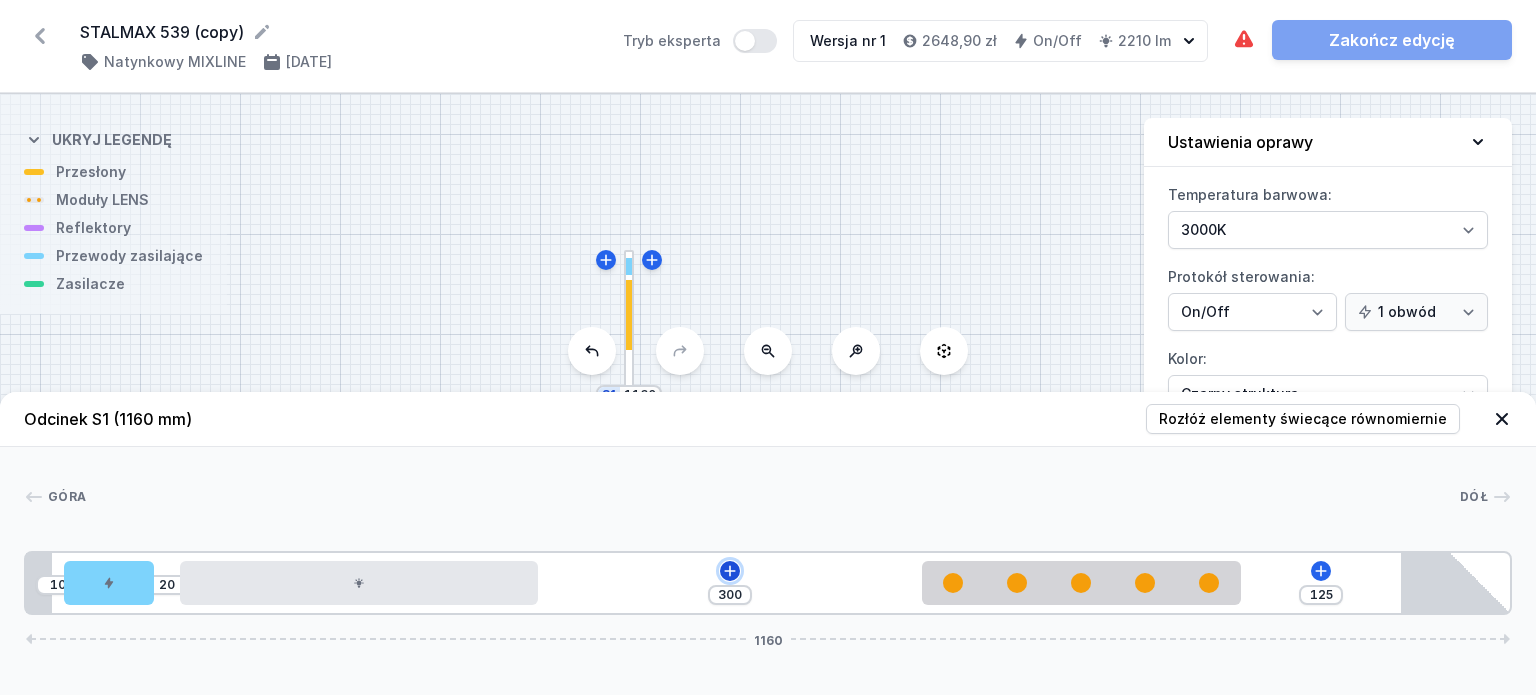 click 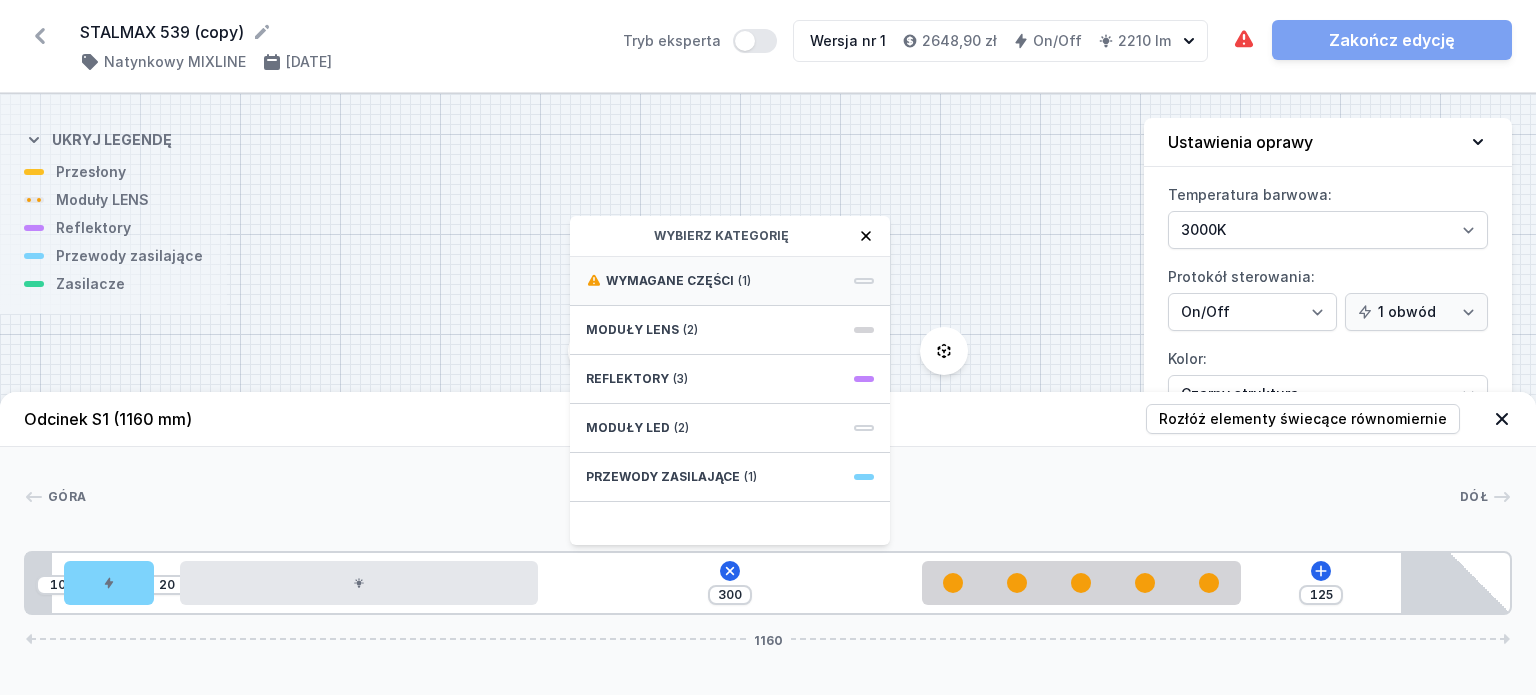 click on "Wymagane części" at bounding box center (670, 281) 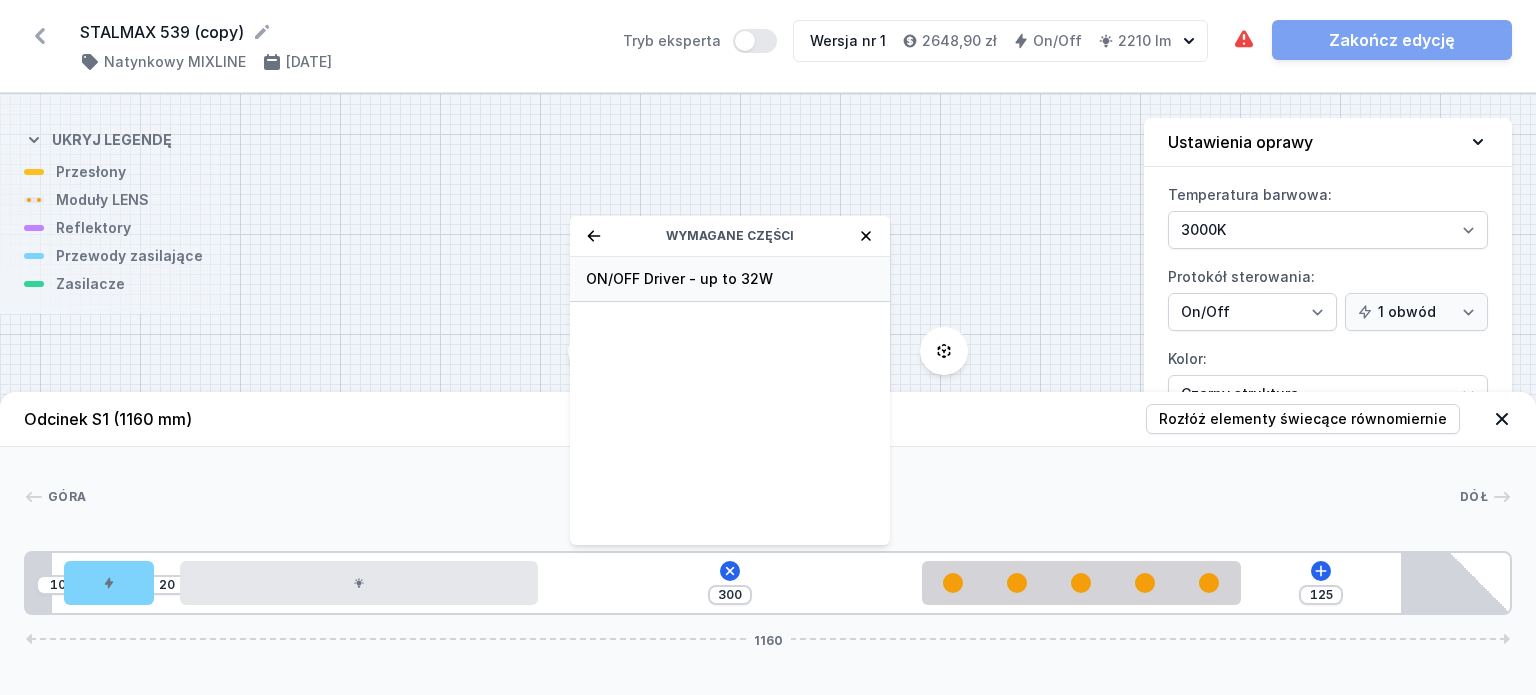 click on "ON/OFF Driver - up to 32W" at bounding box center (730, 279) 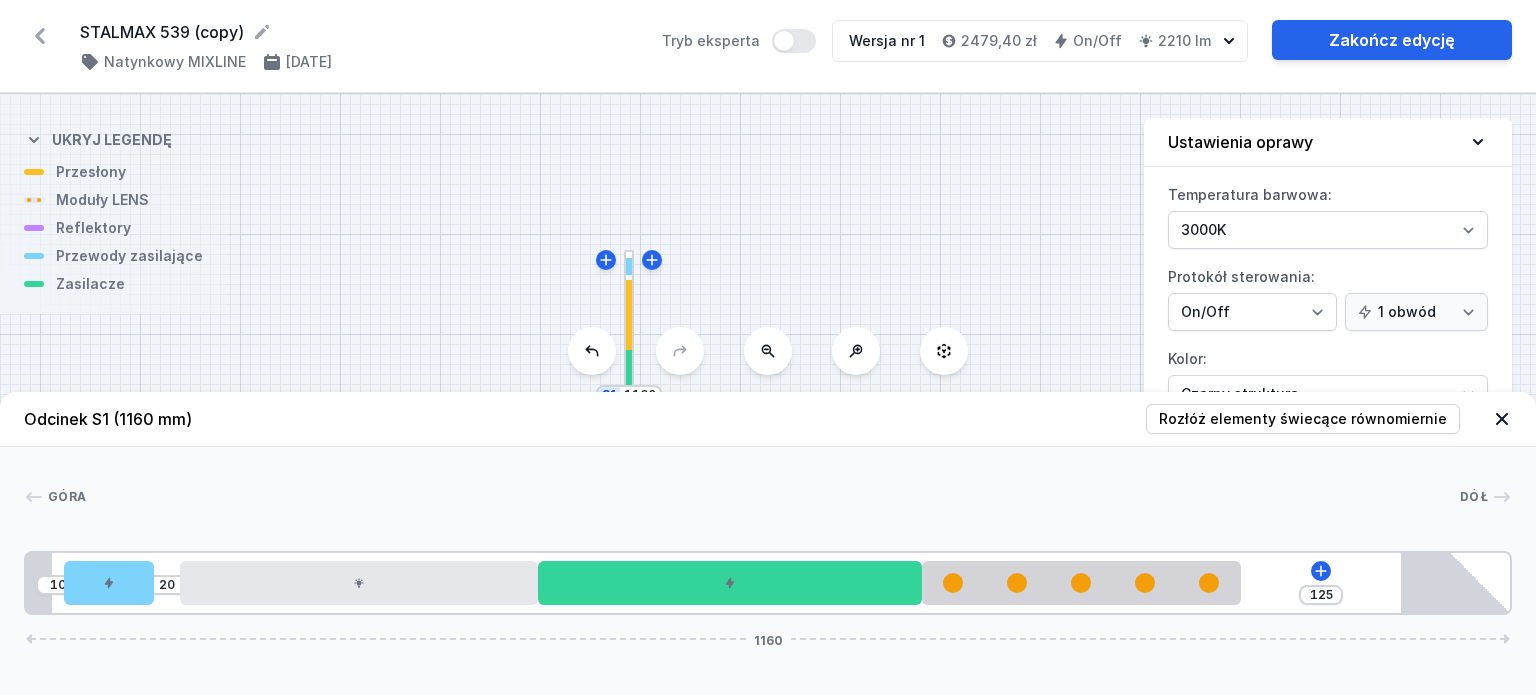 click on "STALMAX  539 (copy)" at bounding box center (359, 32) 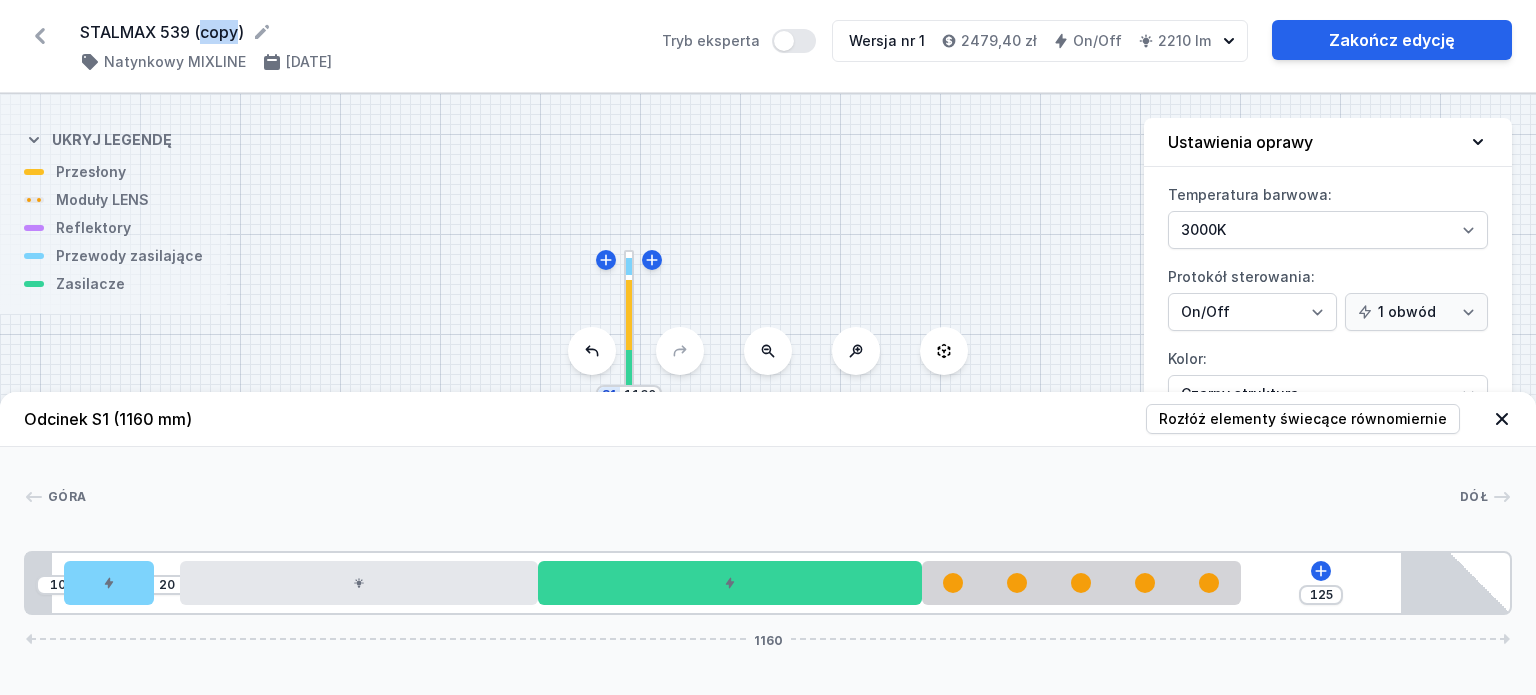 drag, startPoint x: 236, startPoint y: 33, endPoint x: 201, endPoint y: 36, distance: 35.128338 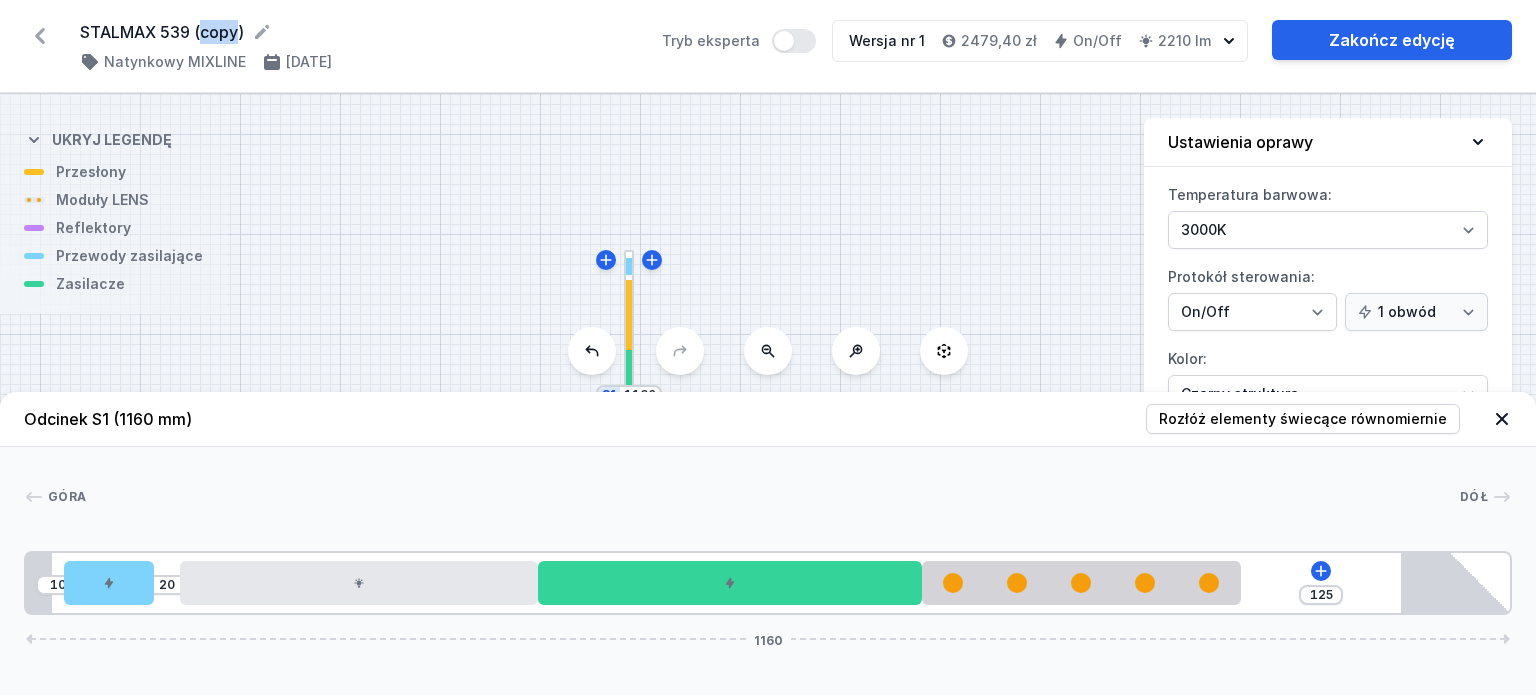 click on "STALMAX  539 (copy)" at bounding box center [359, 32] 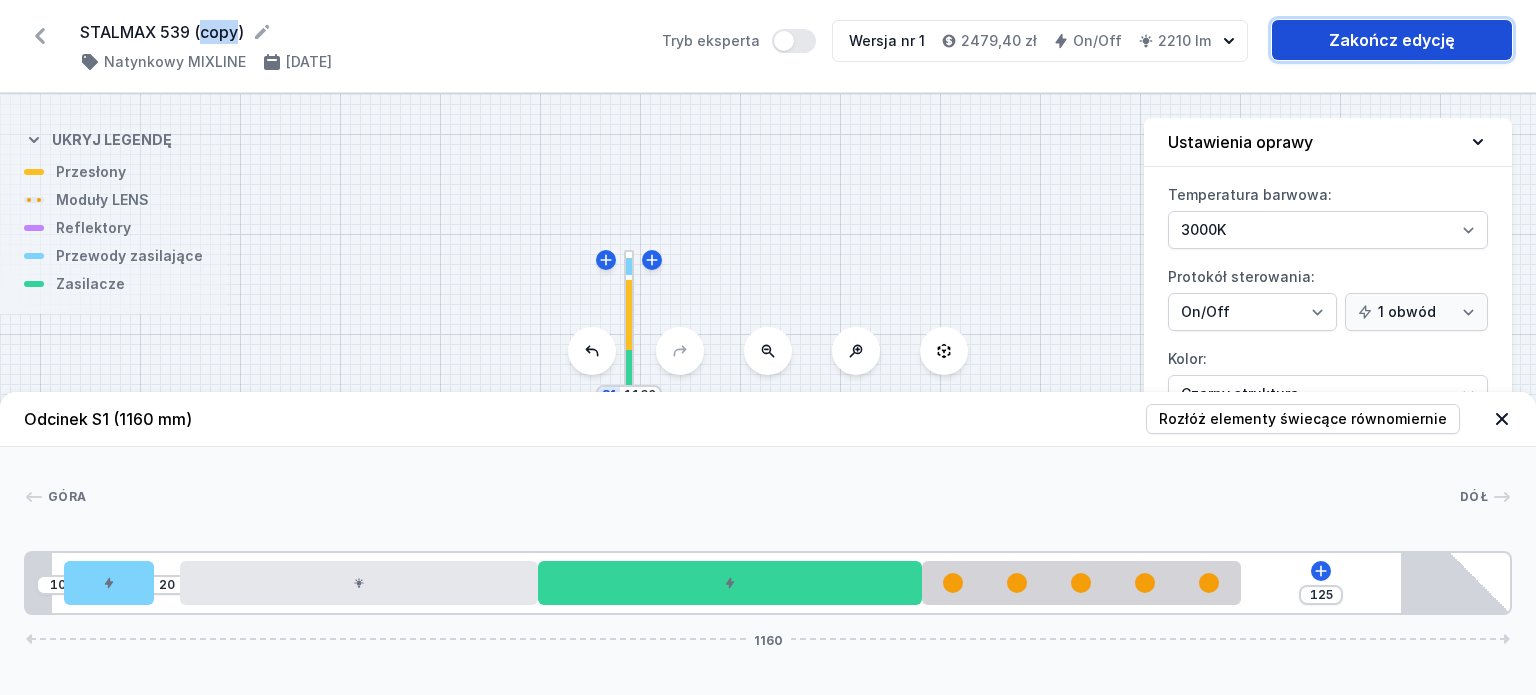 click on "Zakończ edycję" at bounding box center (1392, 40) 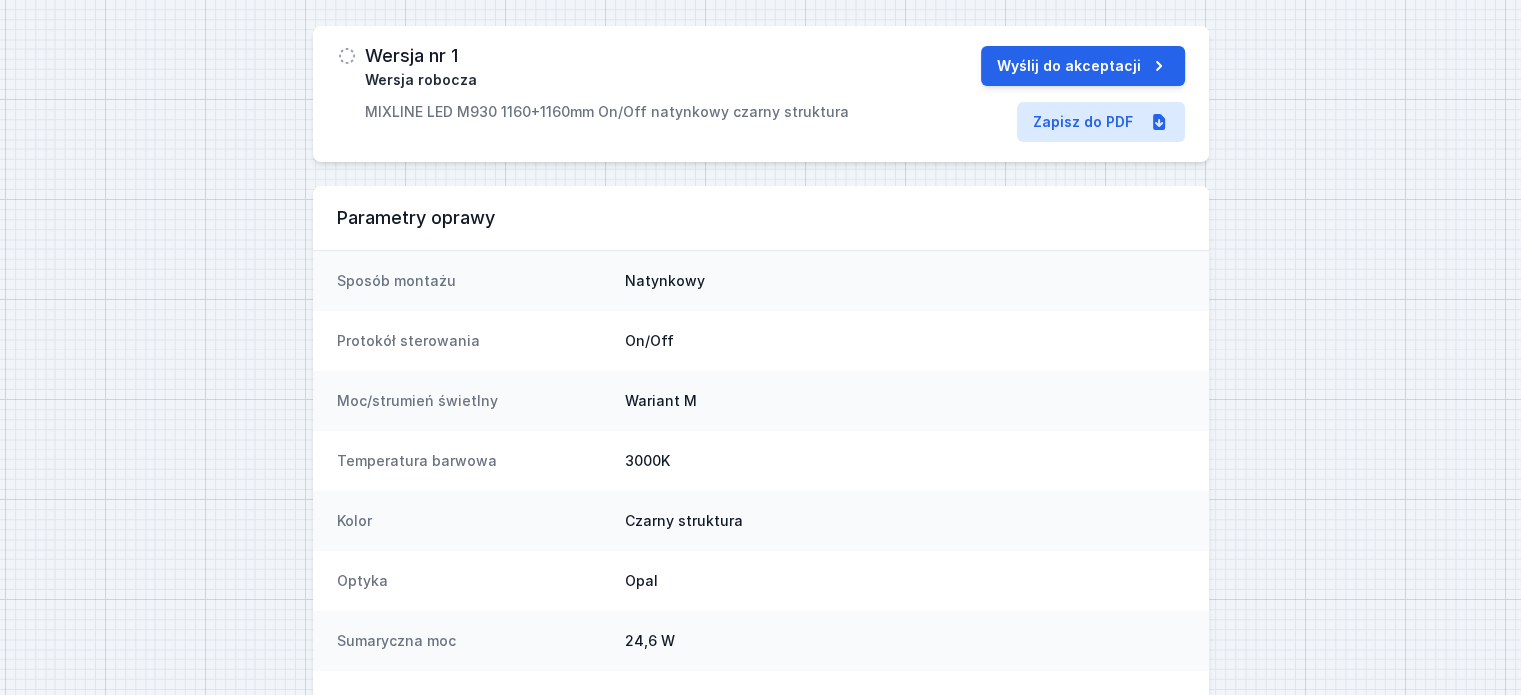 scroll, scrollTop: 0, scrollLeft: 0, axis: both 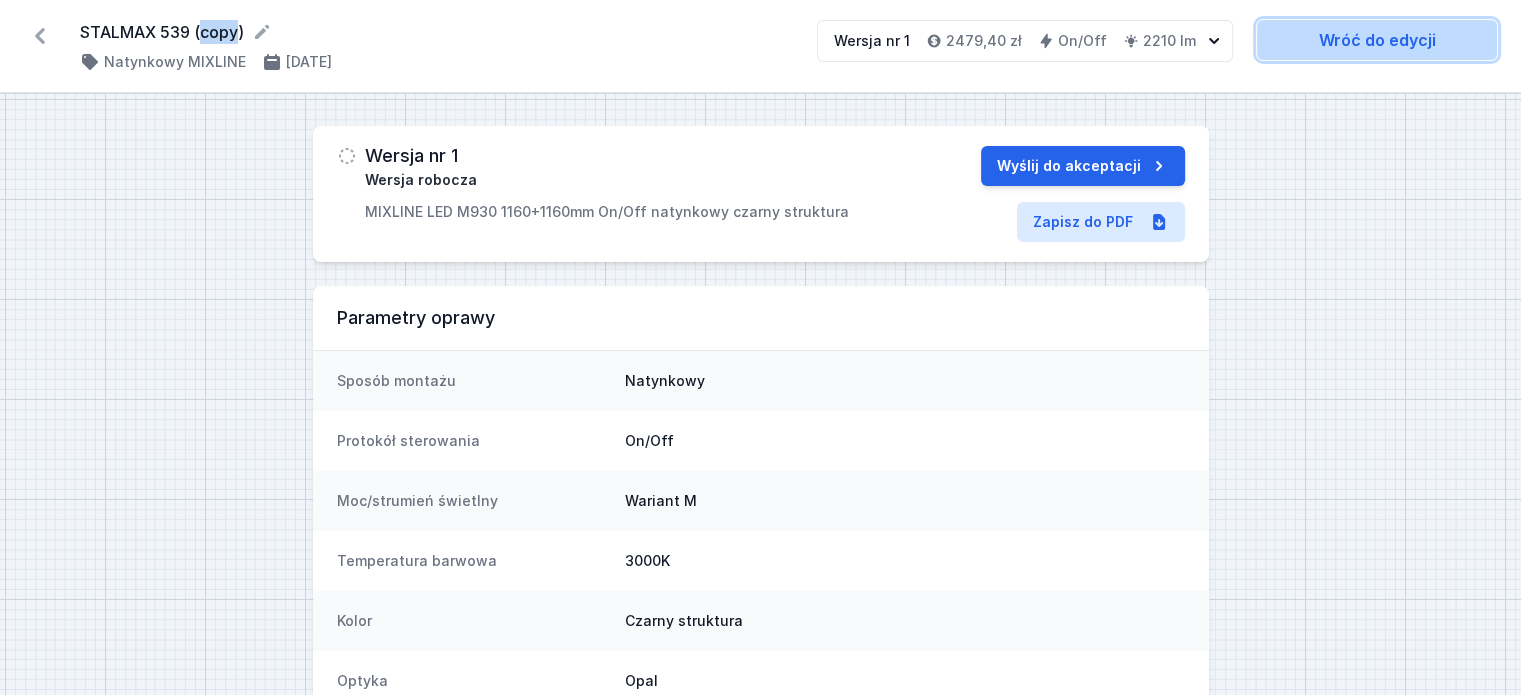 click on "Wróć do edycji" at bounding box center [1377, 40] 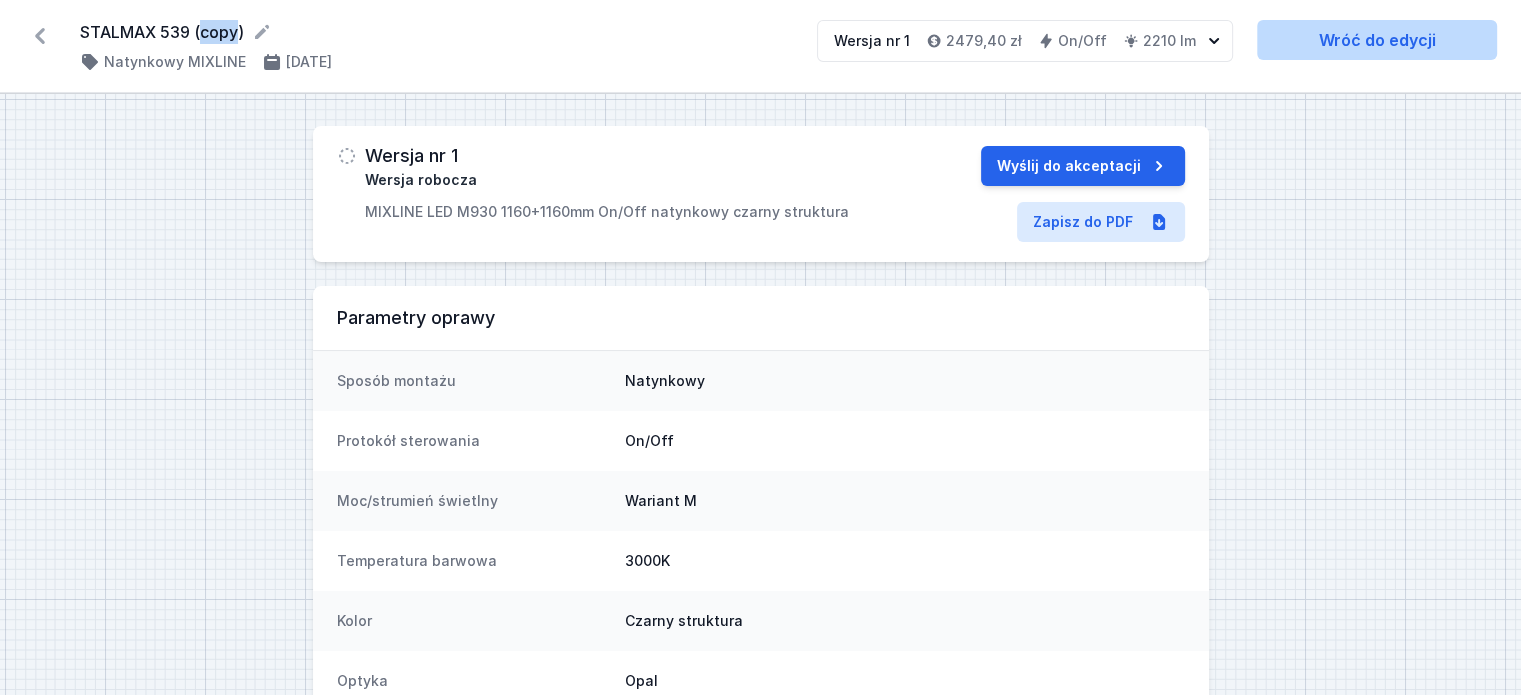 select on "2" 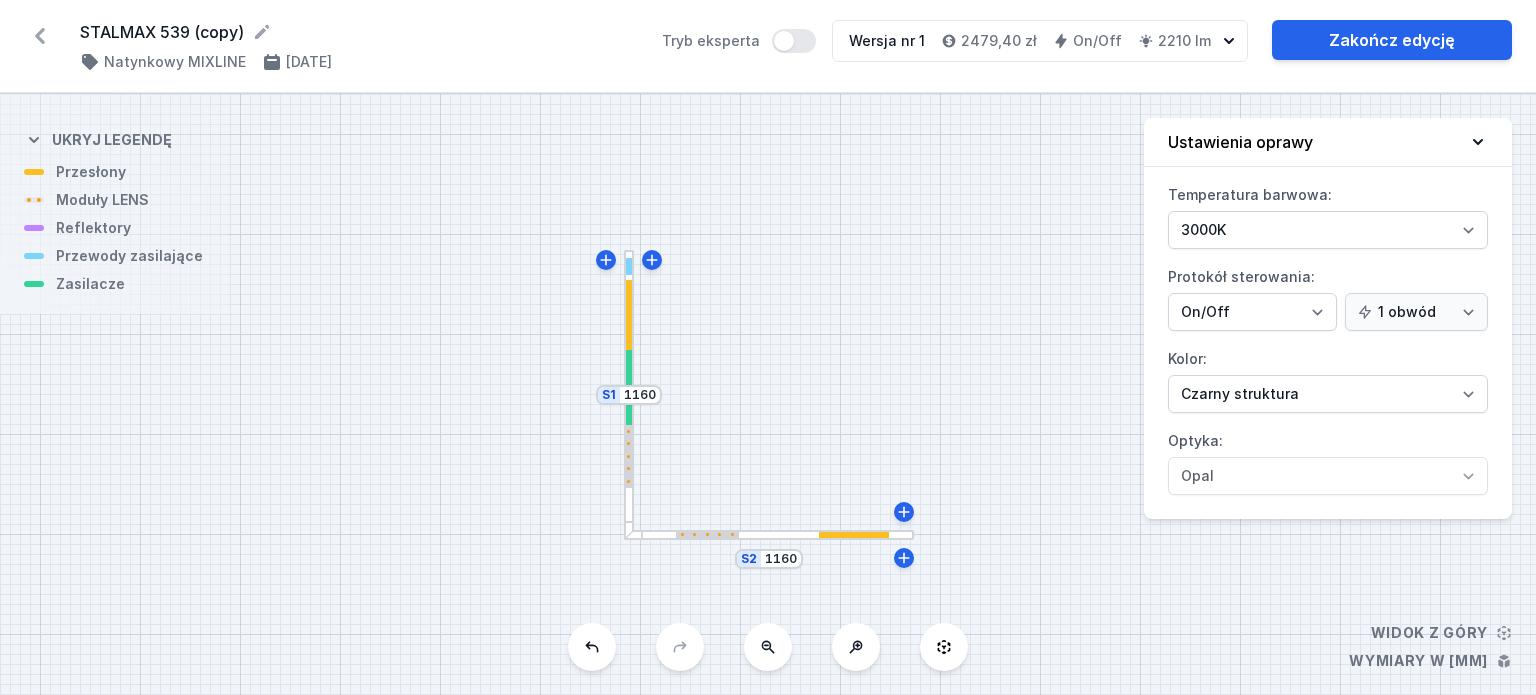 click at bounding box center [629, 395] 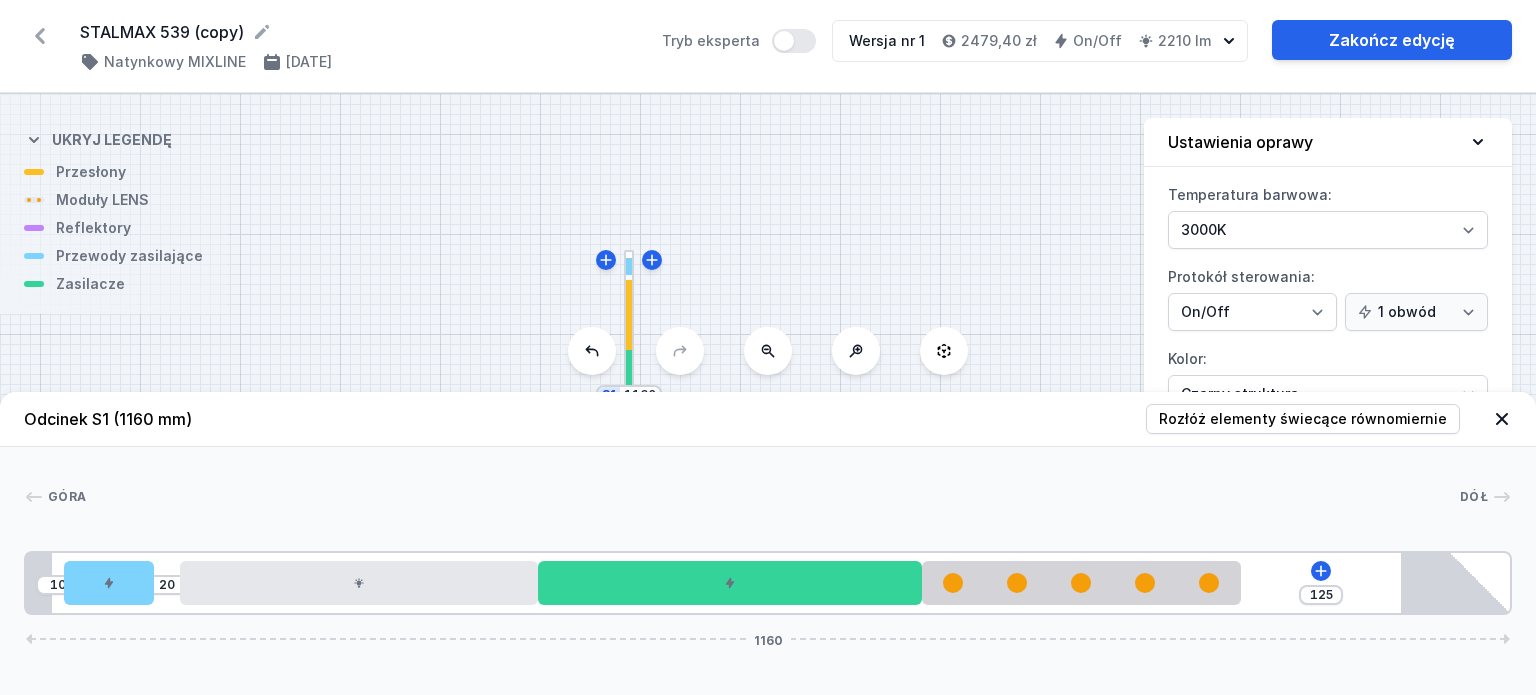 click on "S2 1160 S1 1160" at bounding box center (768, 394) 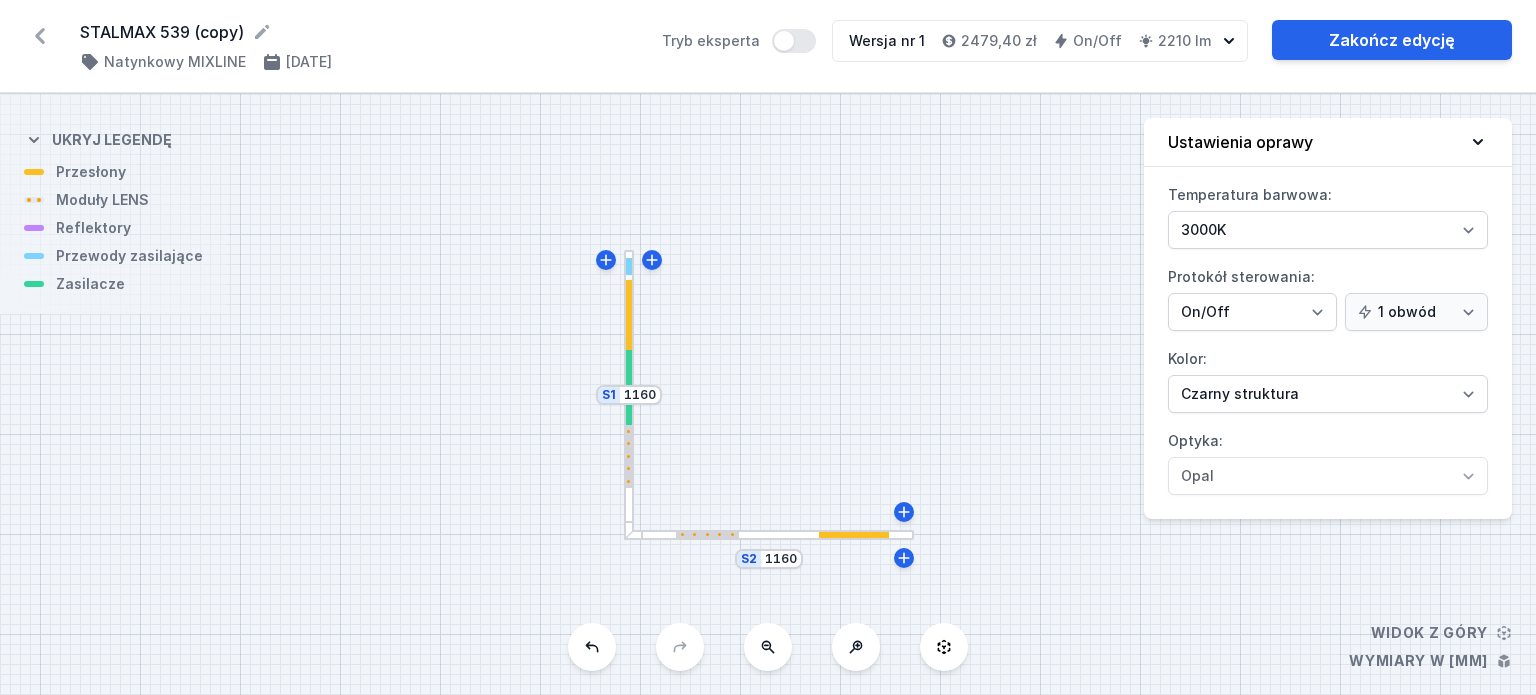 click at bounding box center (769, 535) 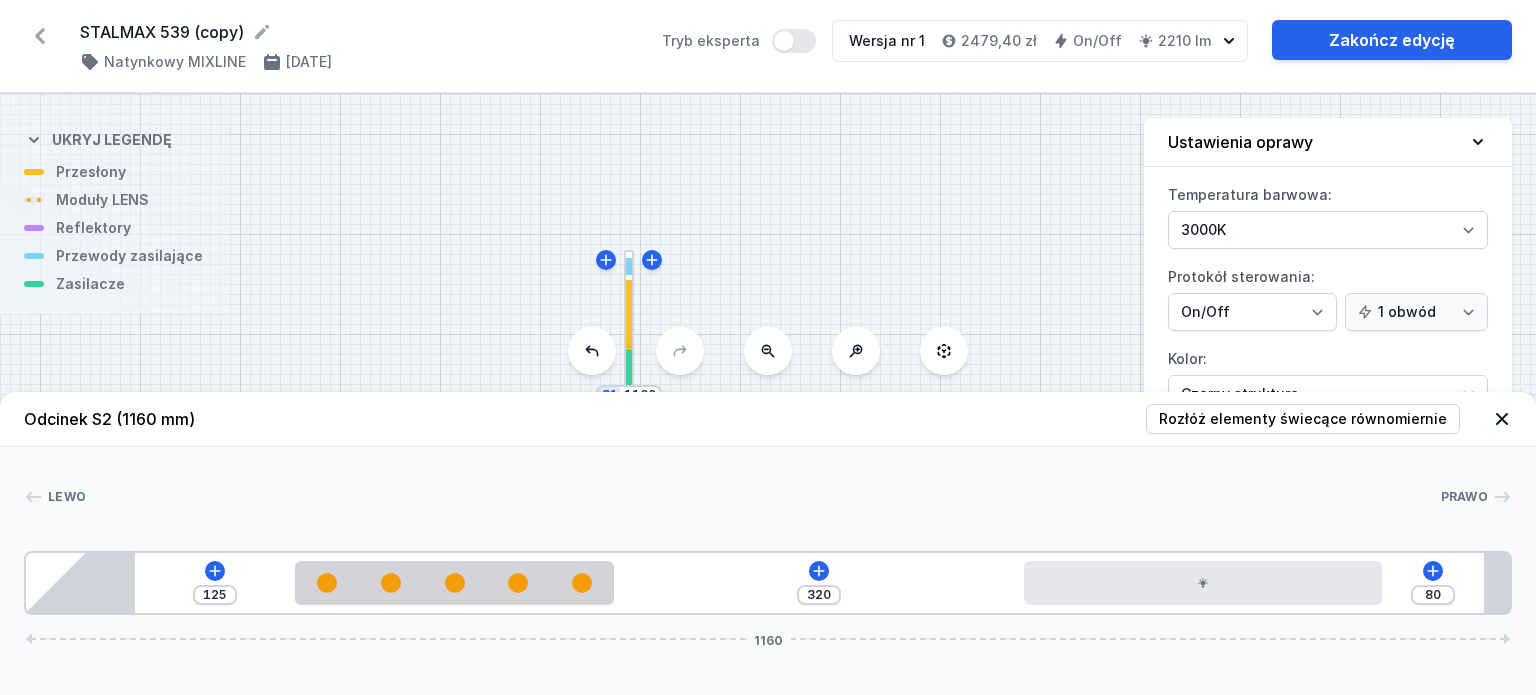 click 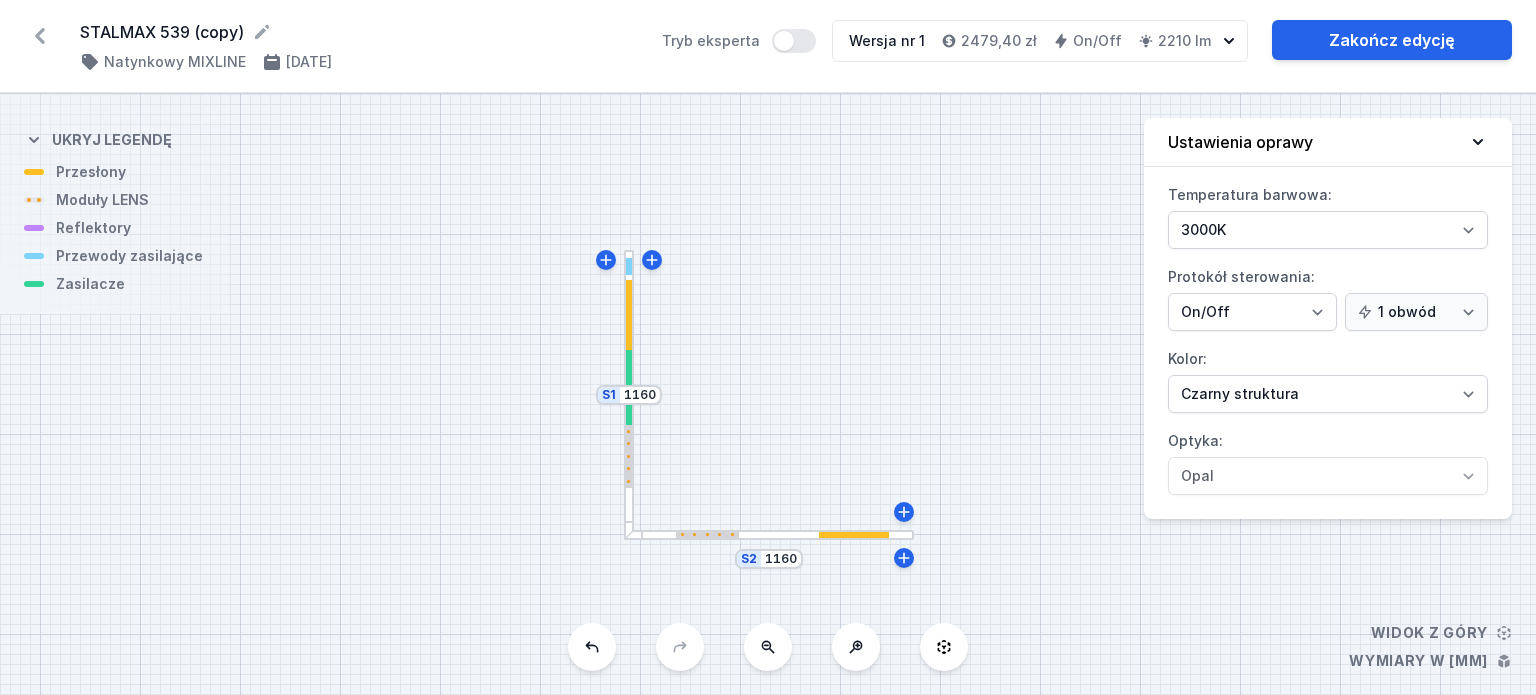 click at bounding box center (854, 535) 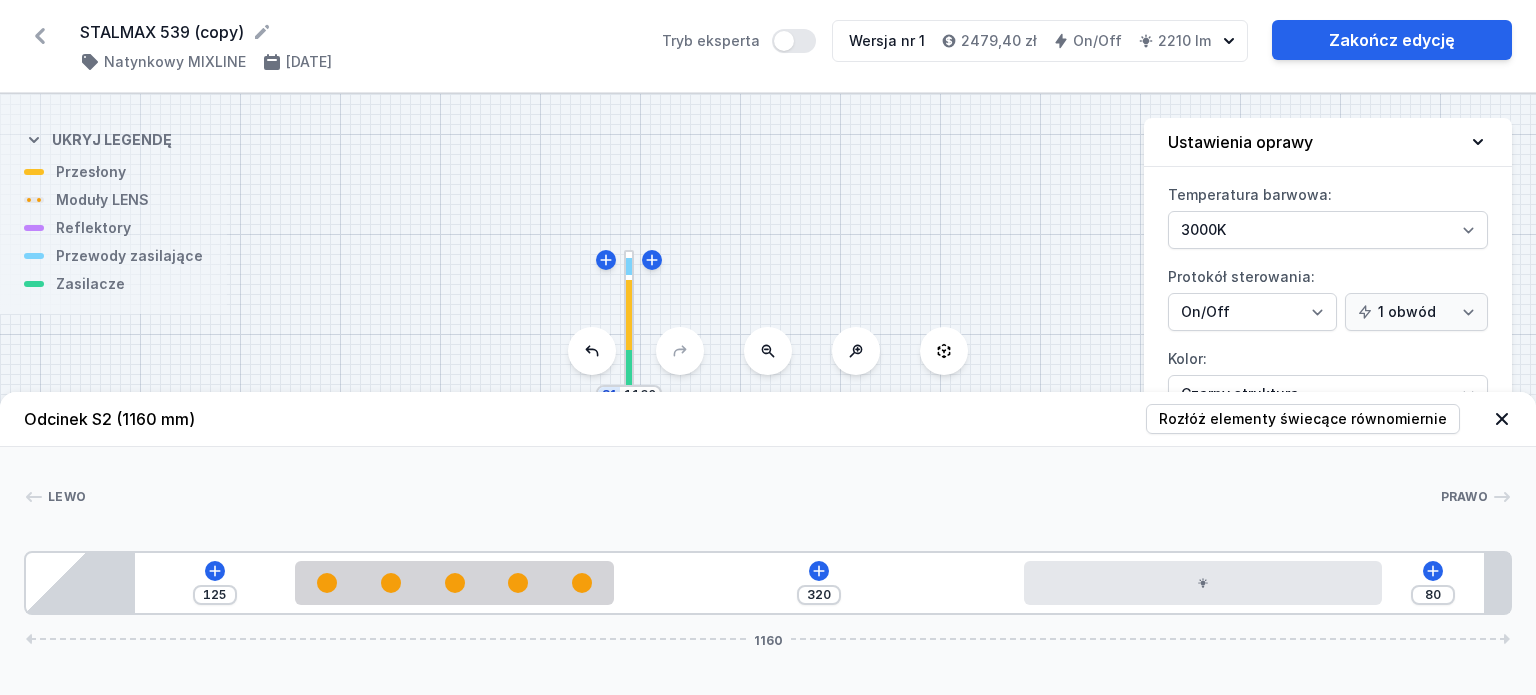 click on "S2 1160 S1 1160" at bounding box center (768, 394) 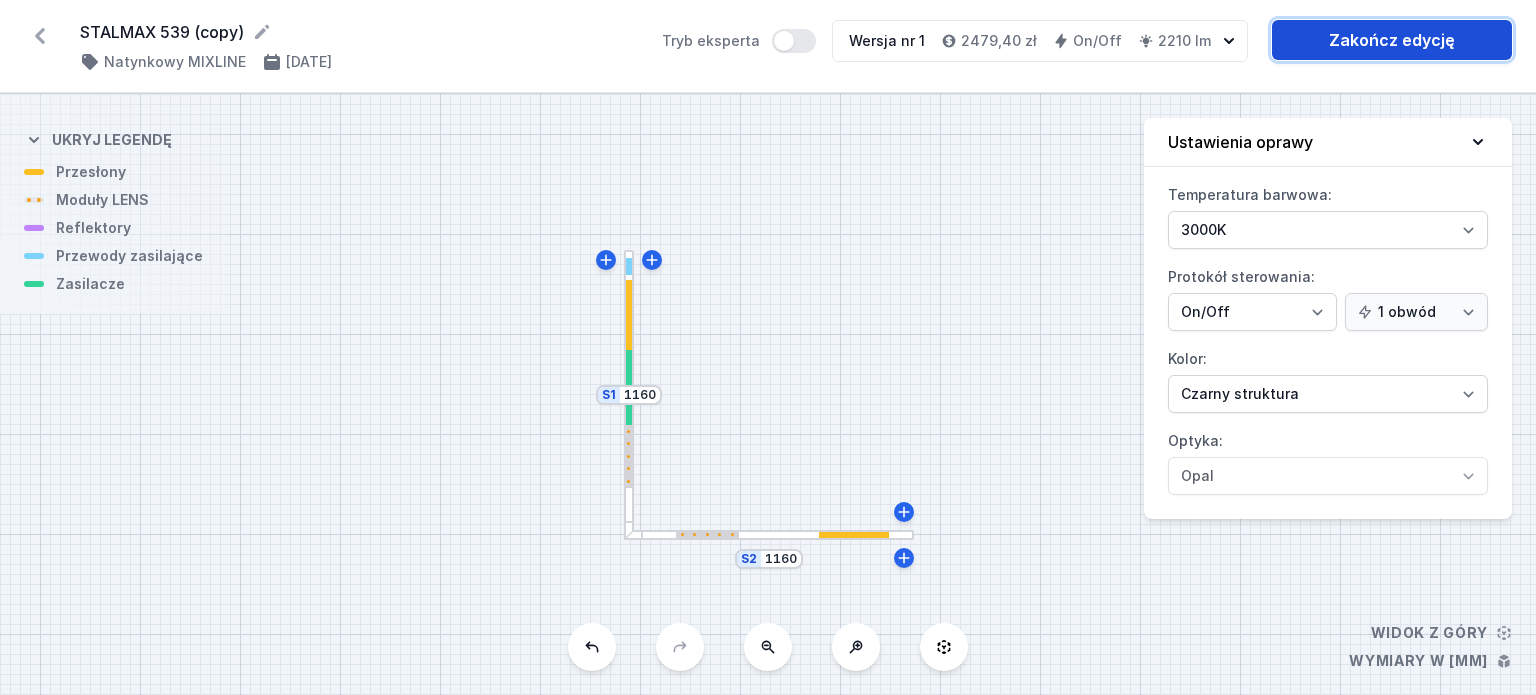 click on "Zakończ edycję" at bounding box center [1392, 40] 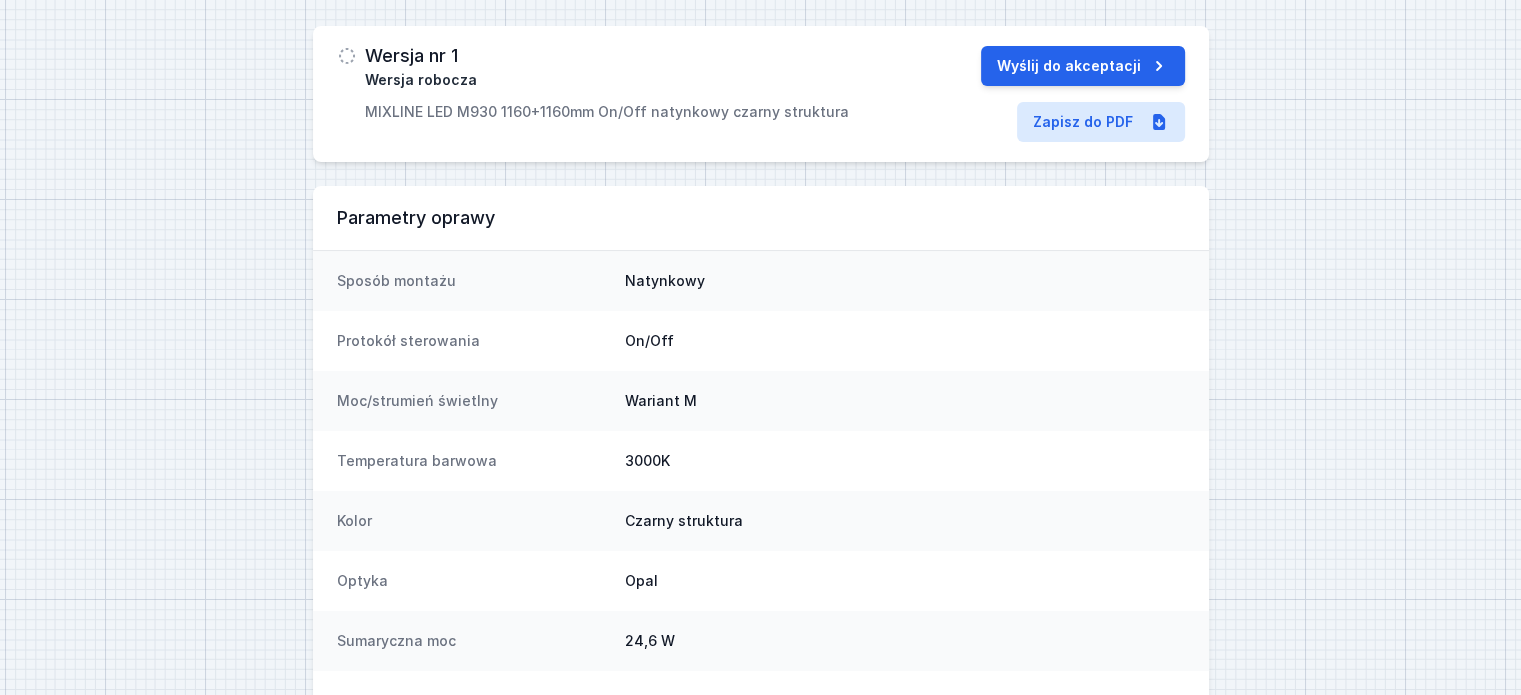 scroll, scrollTop: 0, scrollLeft: 0, axis: both 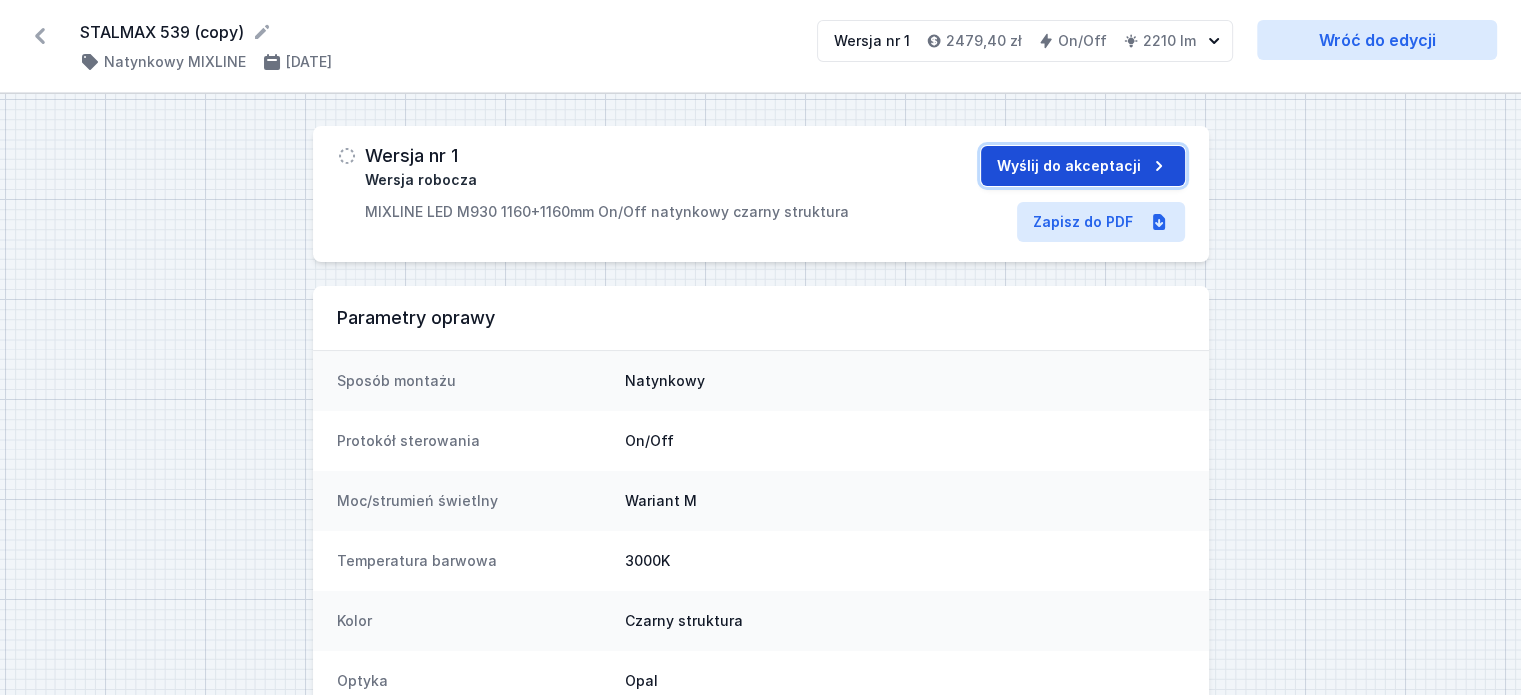 click on "Wyślij do akceptacji" at bounding box center [1083, 166] 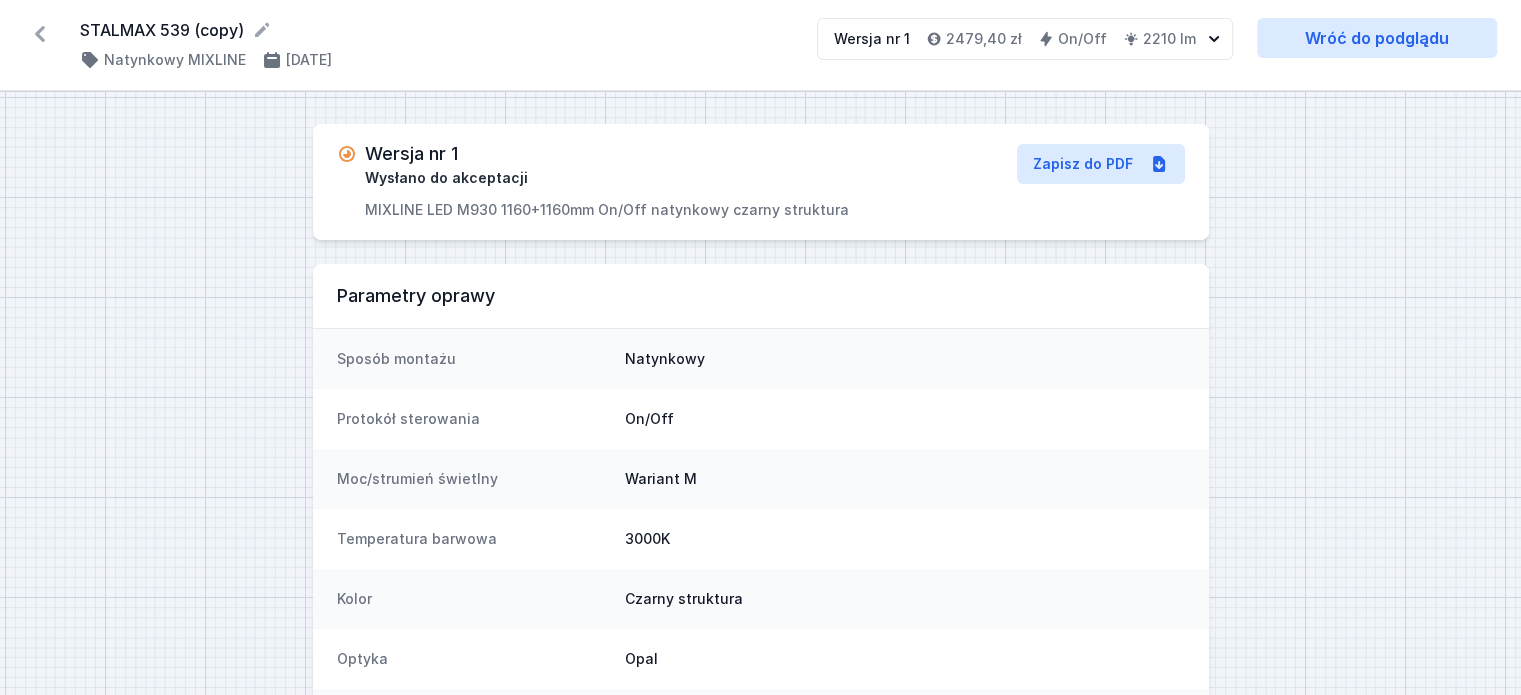 scroll, scrollTop: 0, scrollLeft: 0, axis: both 